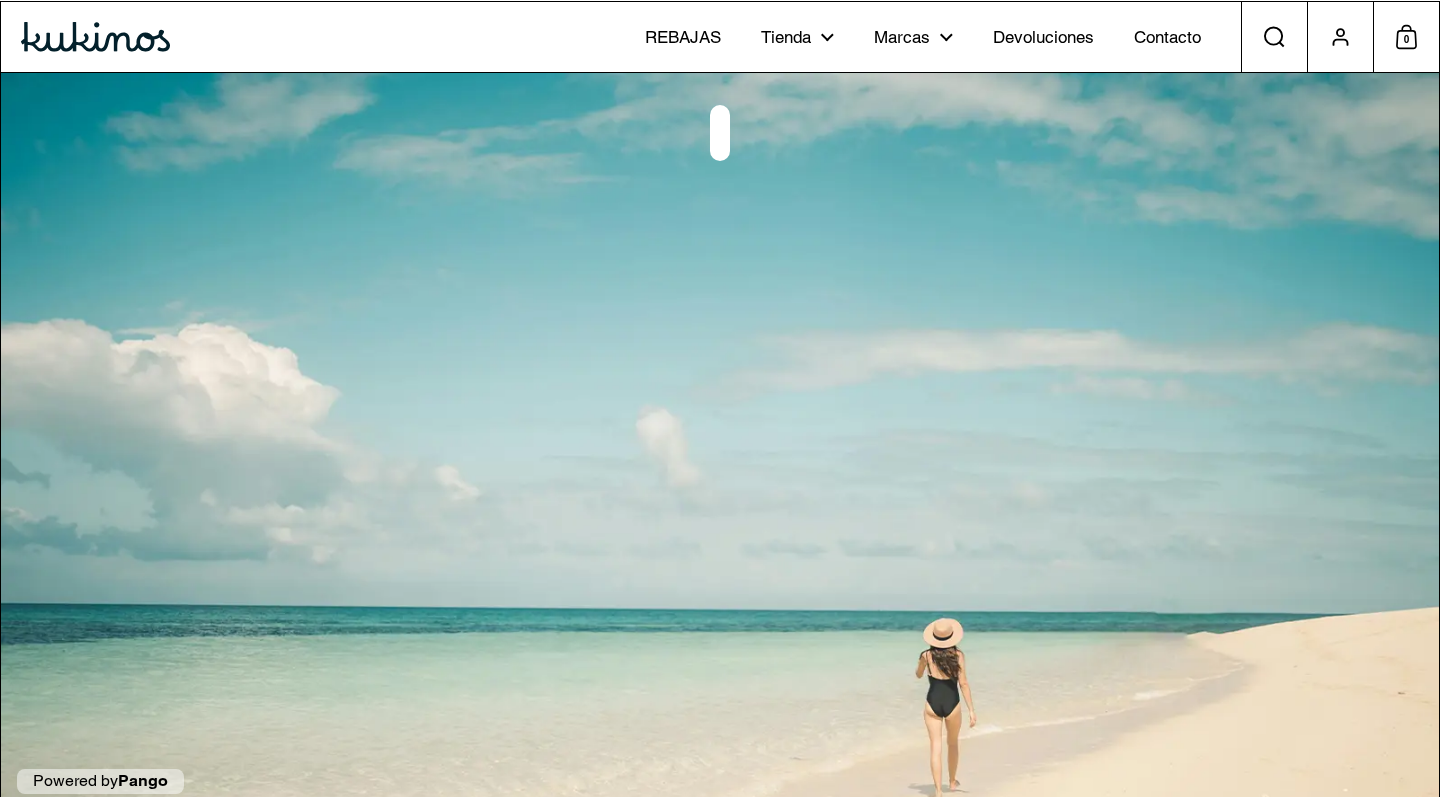 scroll, scrollTop: 0, scrollLeft: 0, axis: both 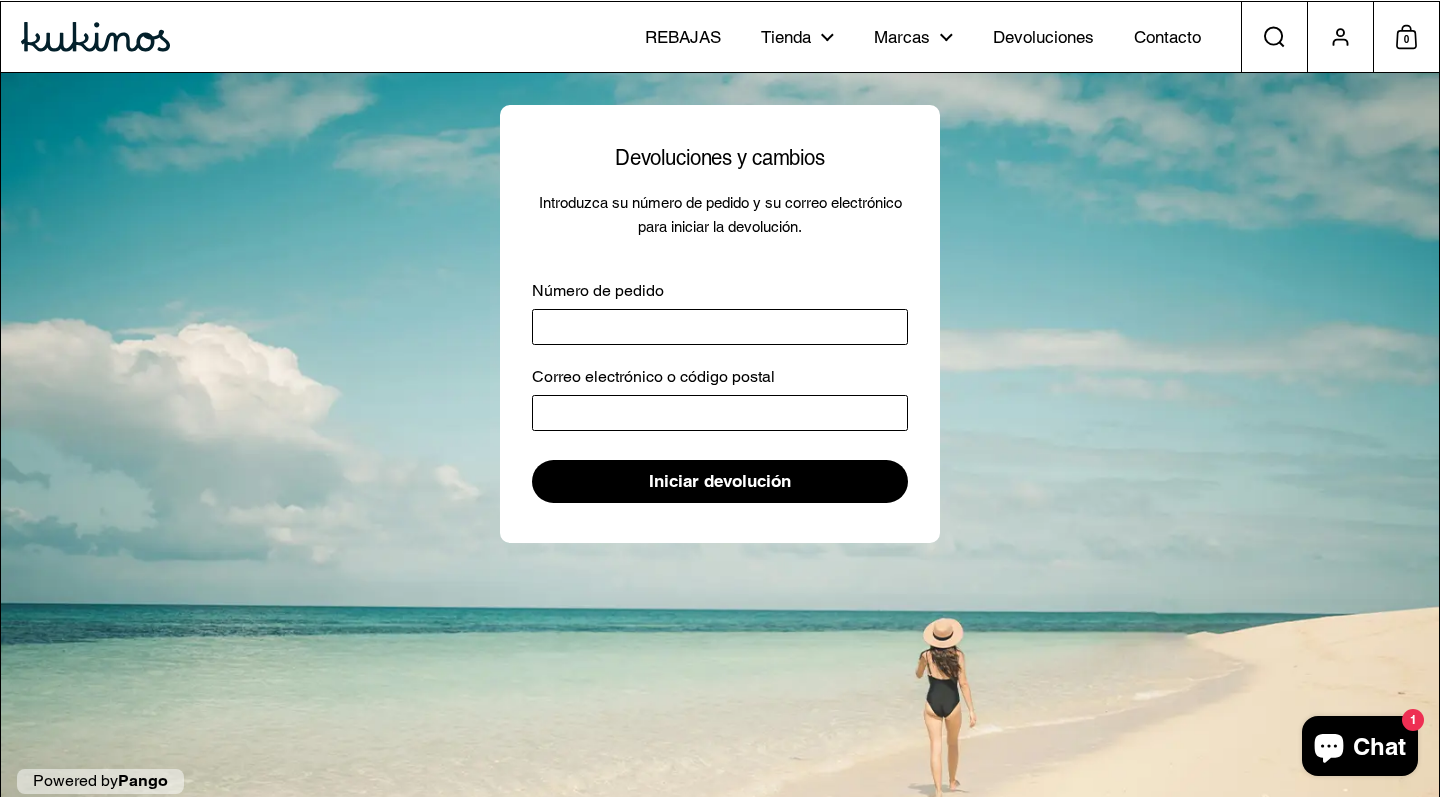 click on "Número de pedido" at bounding box center [720, 327] 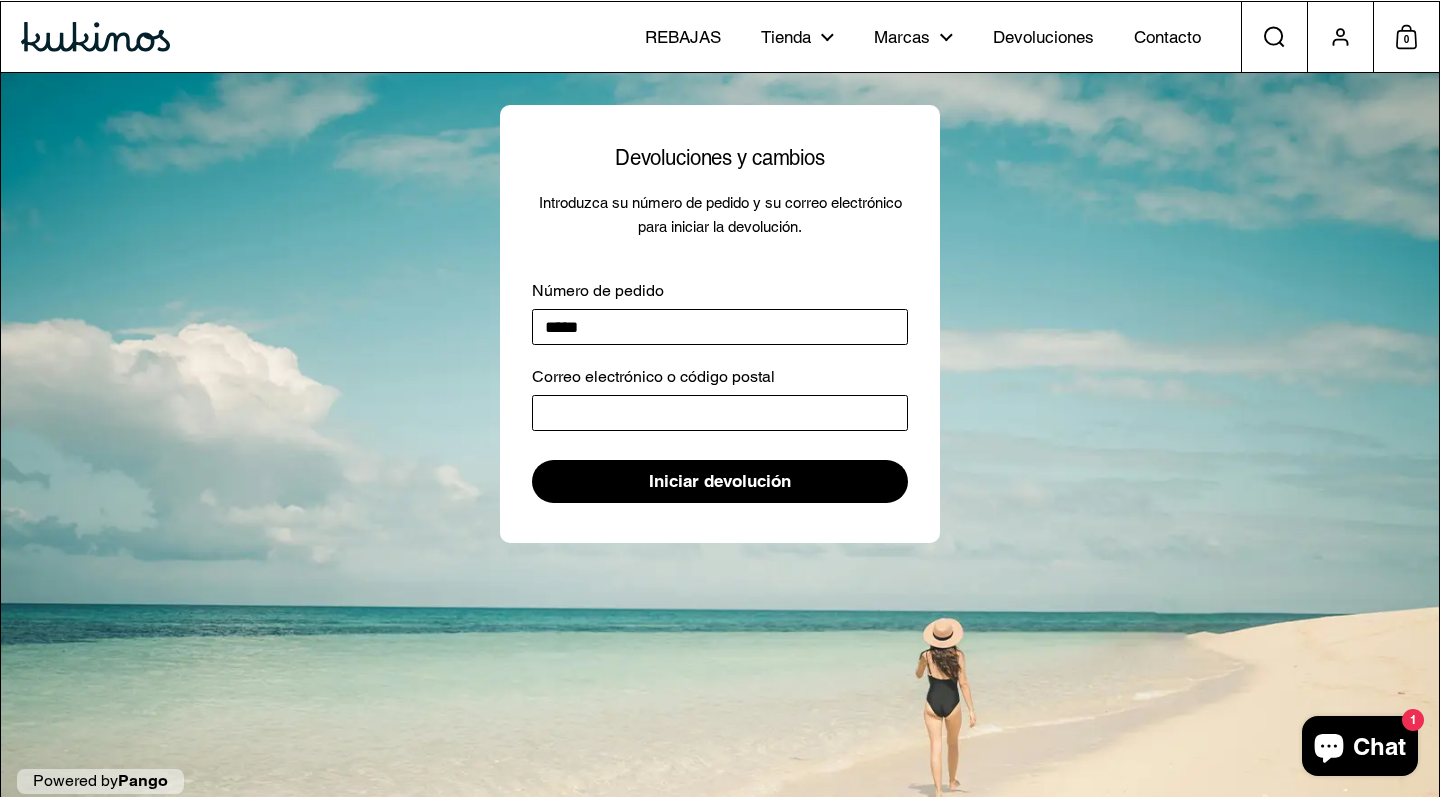 type on "*****" 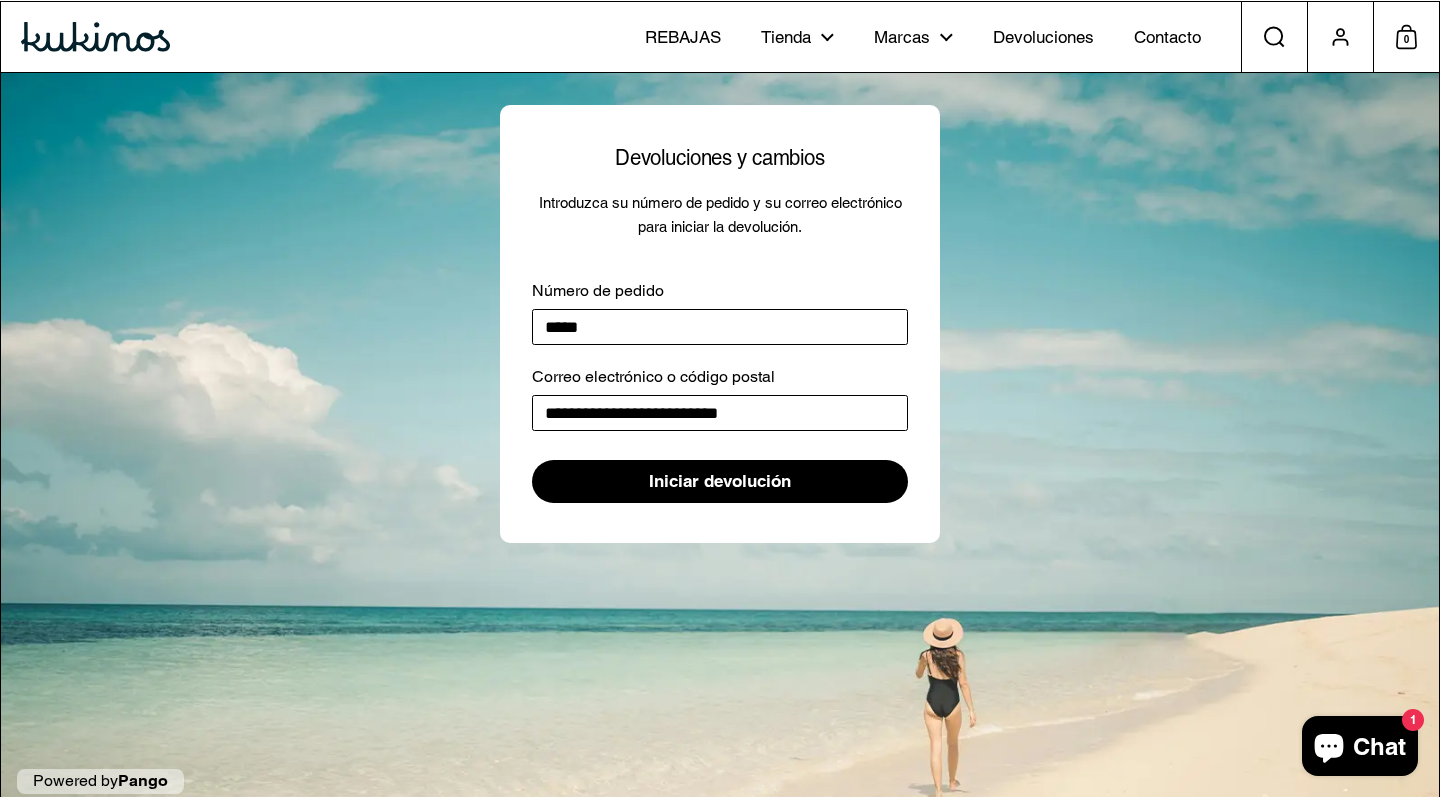 type on "**********" 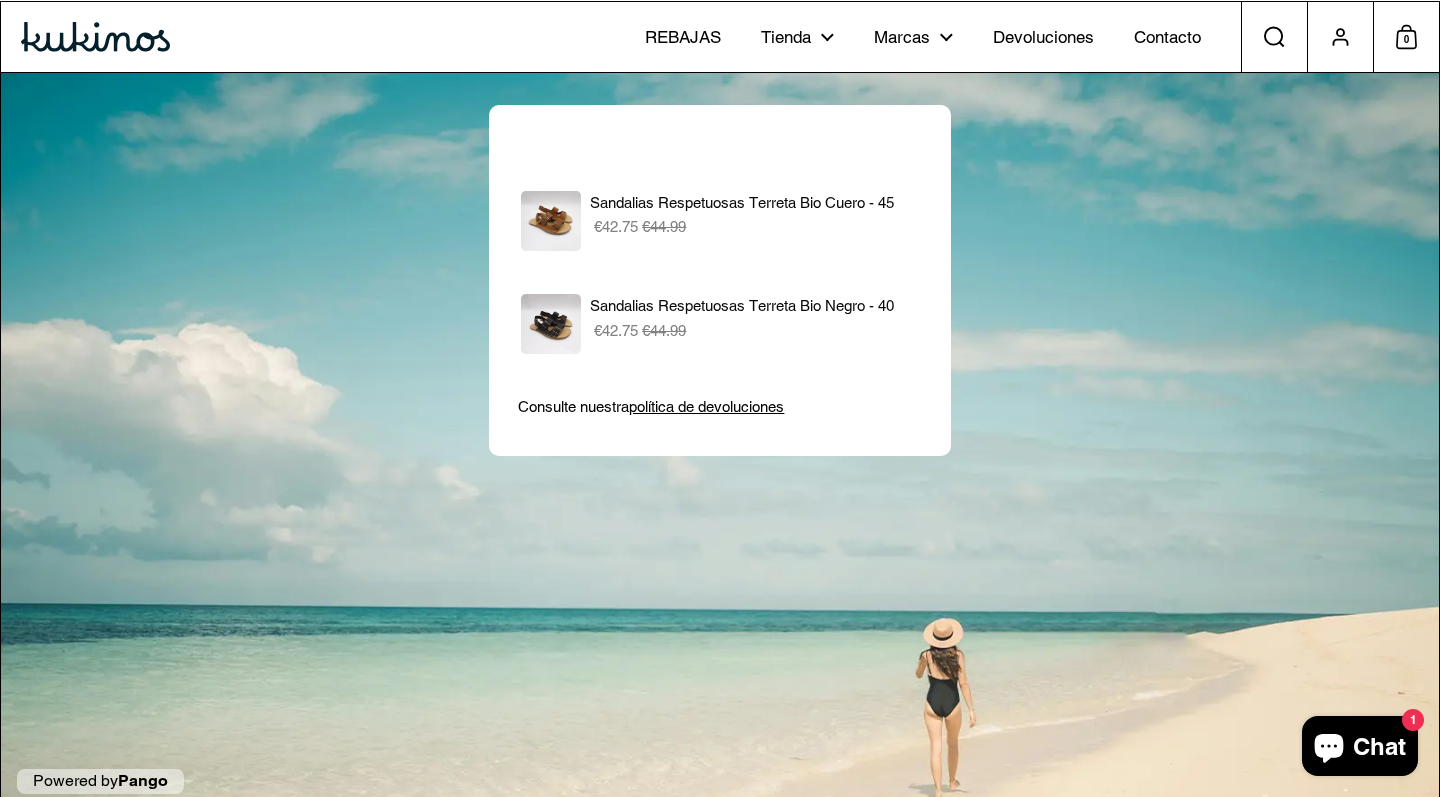 click on "política de devoluciones" at bounding box center [706, 406] 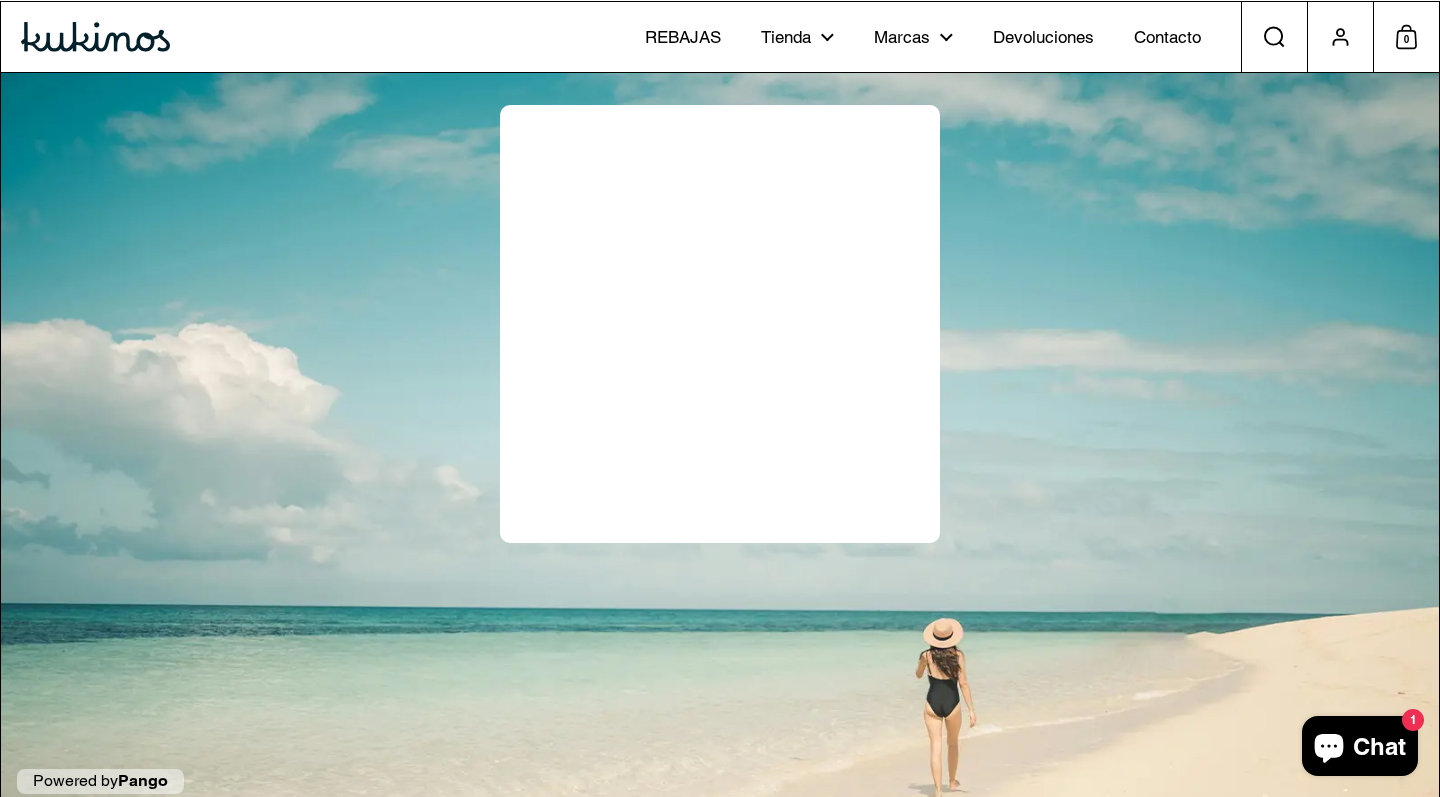scroll, scrollTop: 0, scrollLeft: 0, axis: both 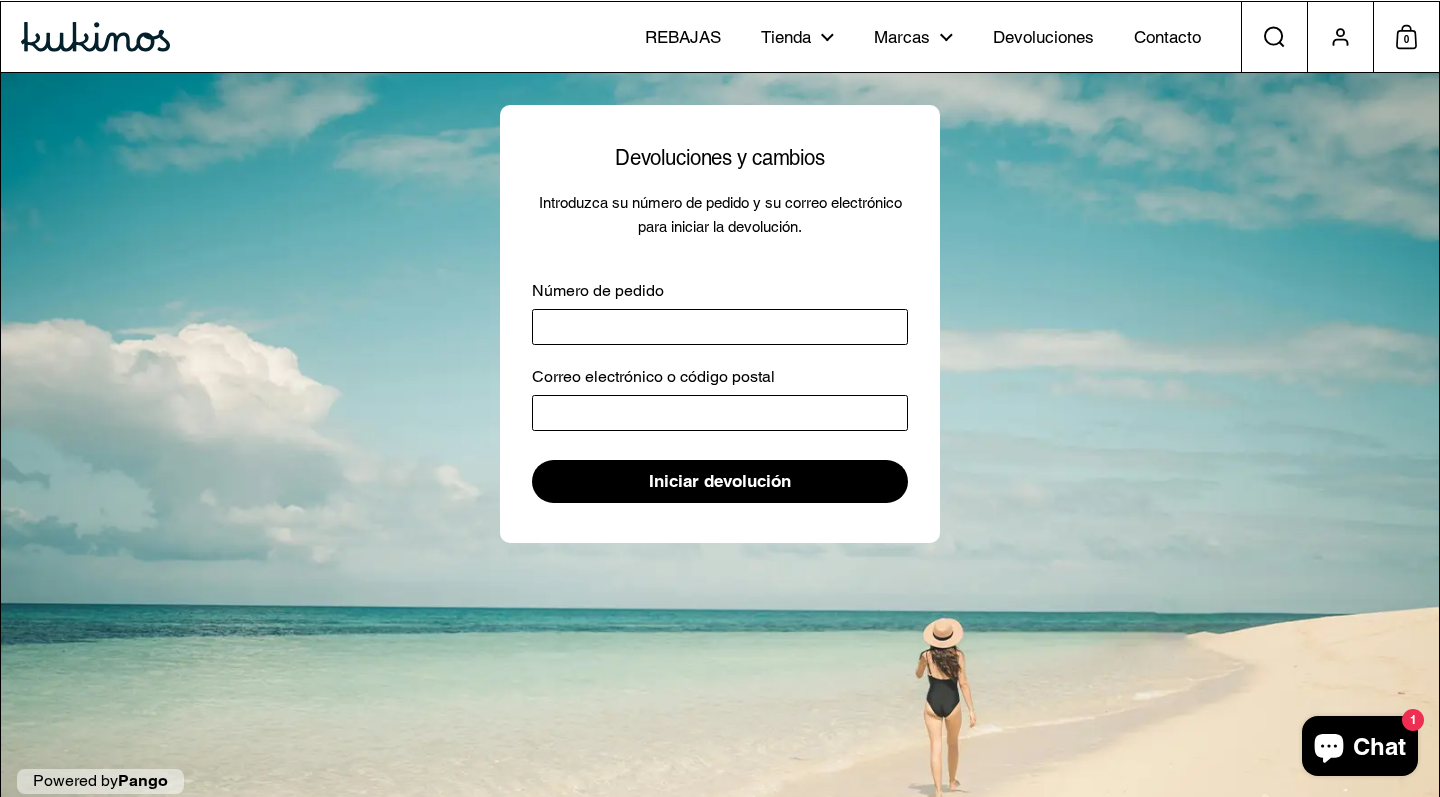 click on "Número de pedido" at bounding box center [720, 327] 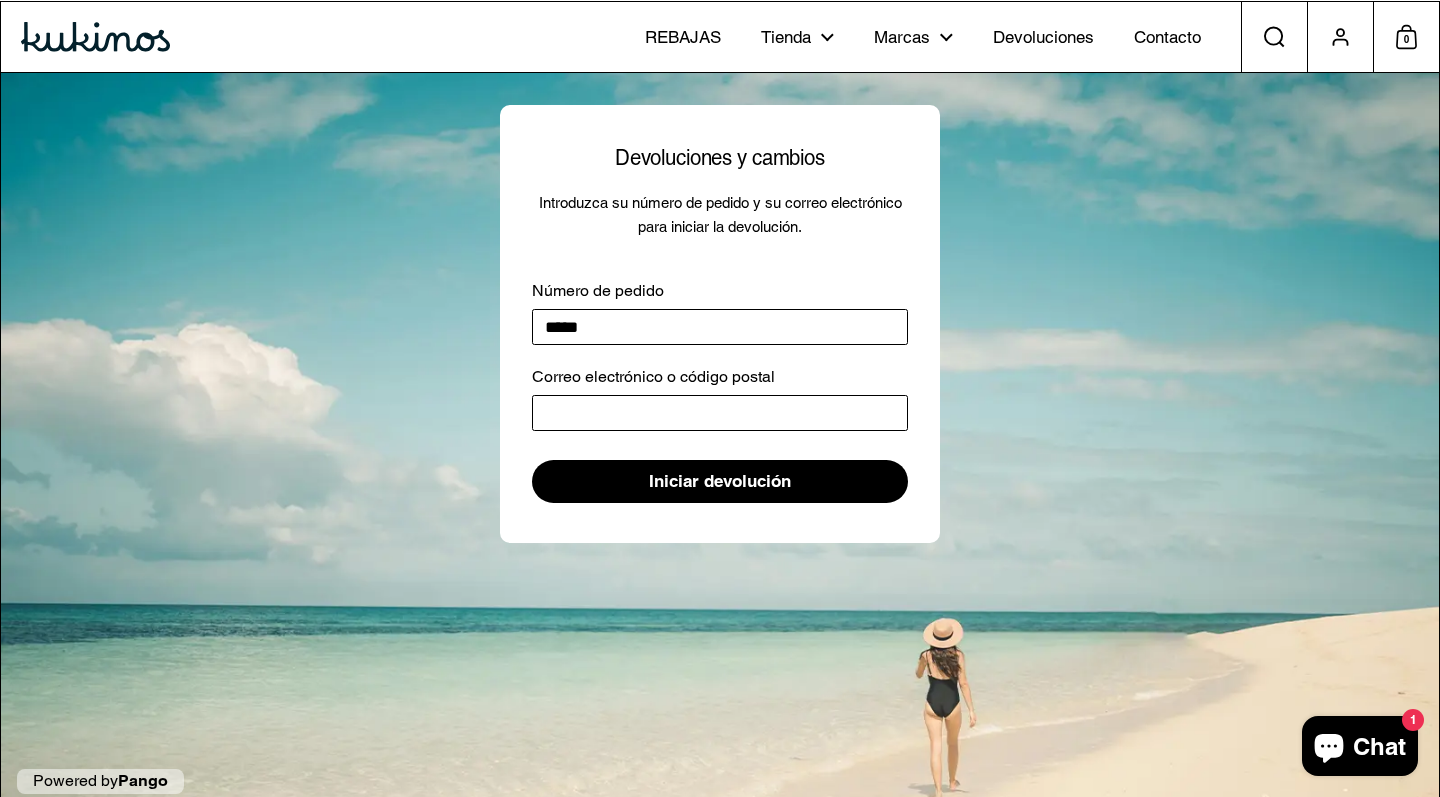 type on "*****" 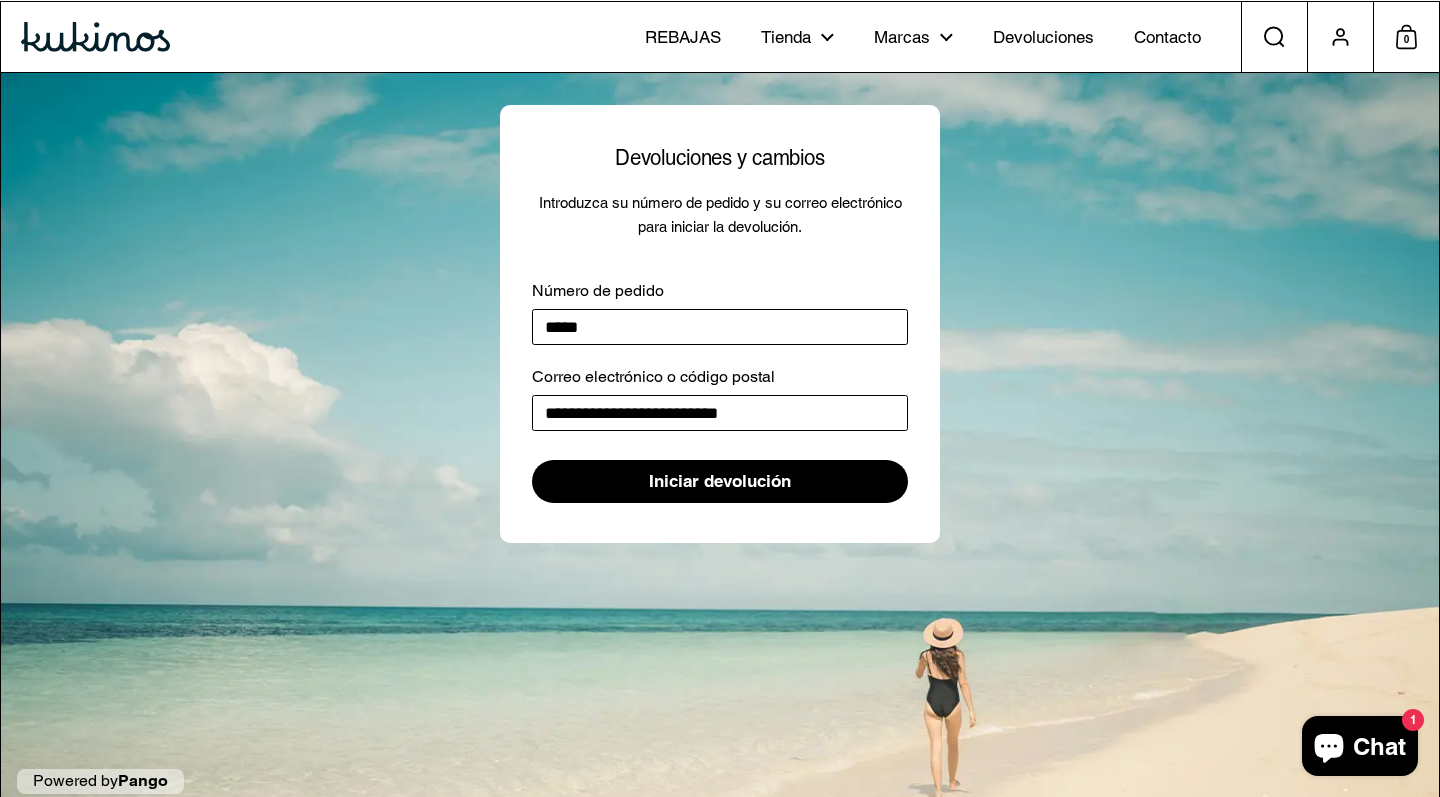 type on "**********" 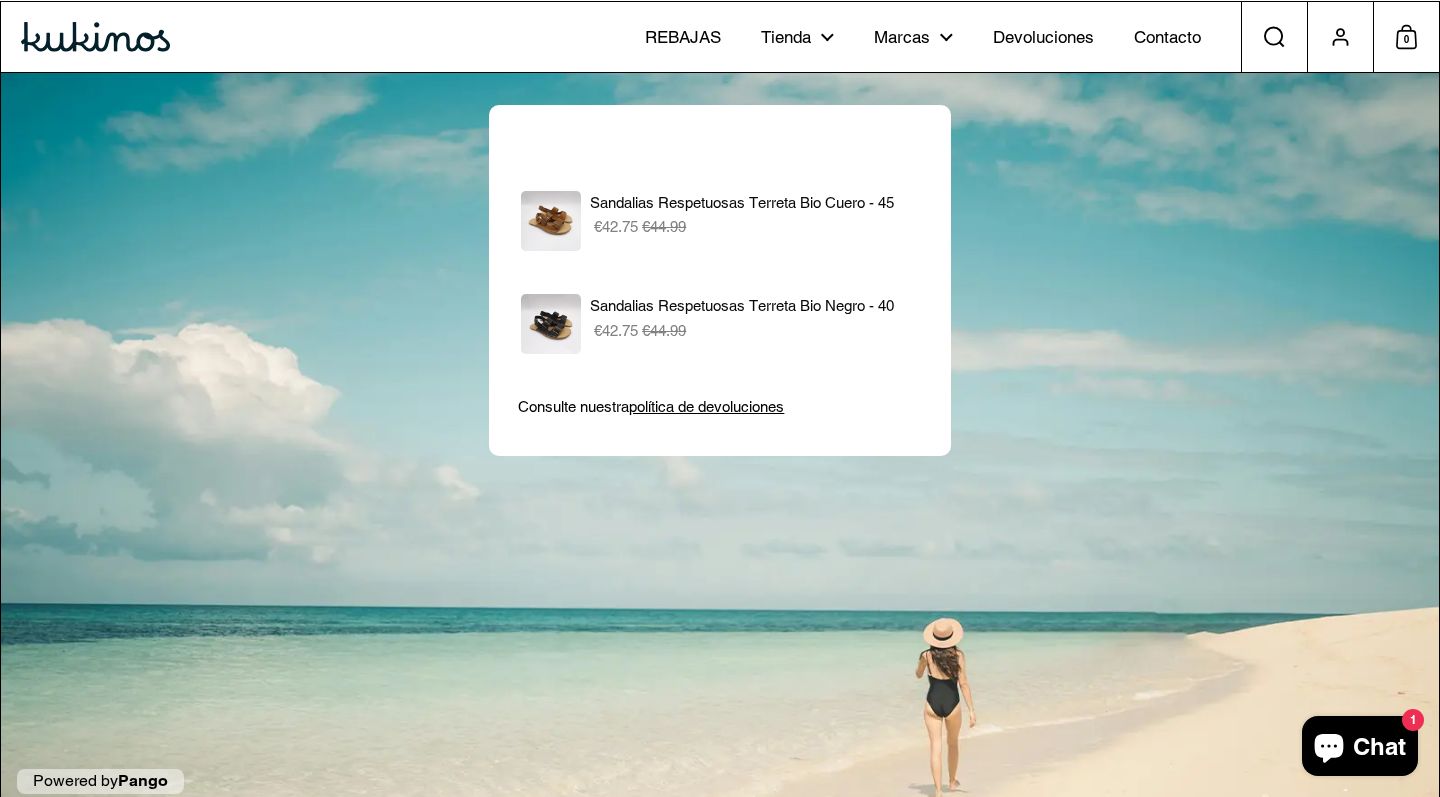 click on "€42.75   €44.99" at bounding box center (754, 226) 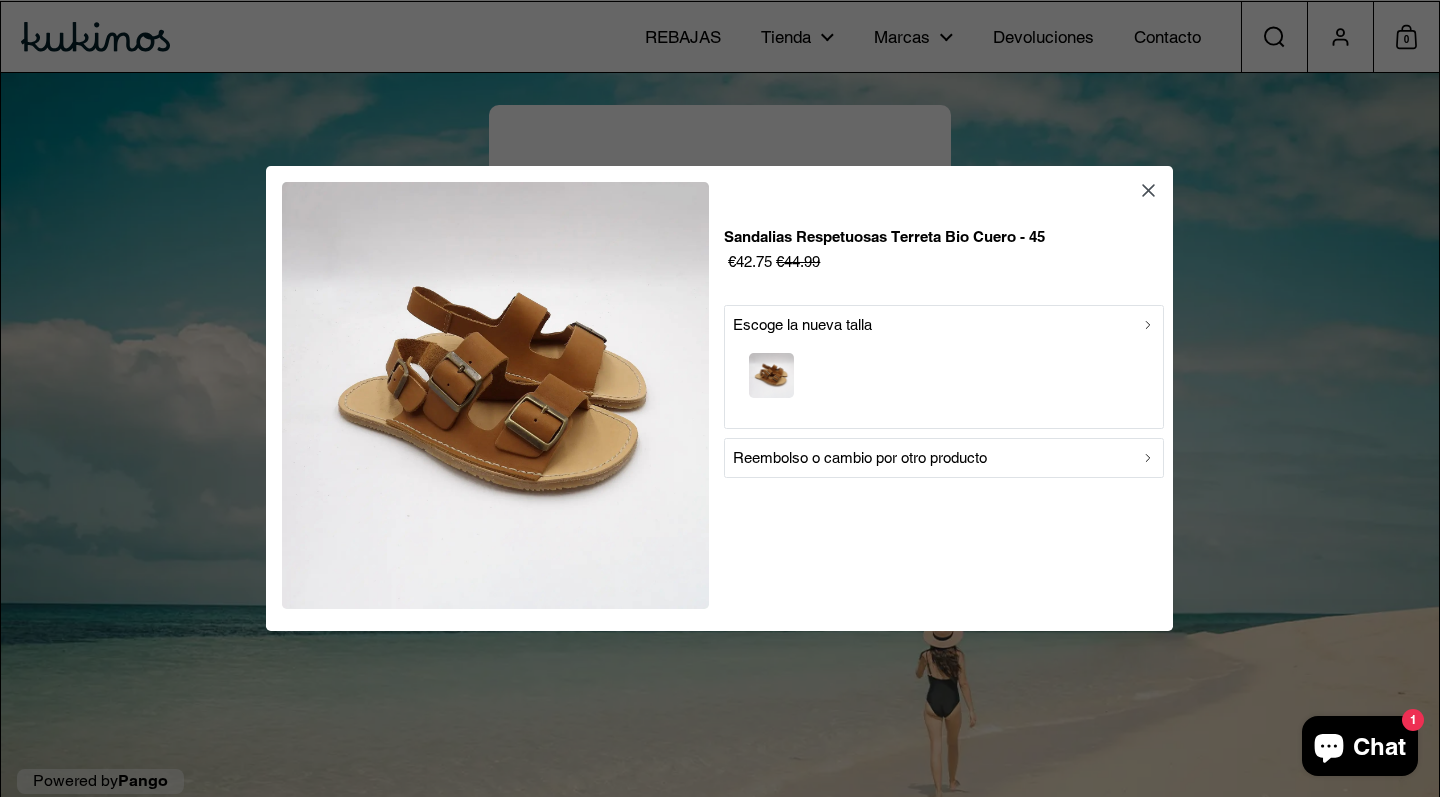 click on "Reembolso o cambio por otro producto" at bounding box center [860, 458] 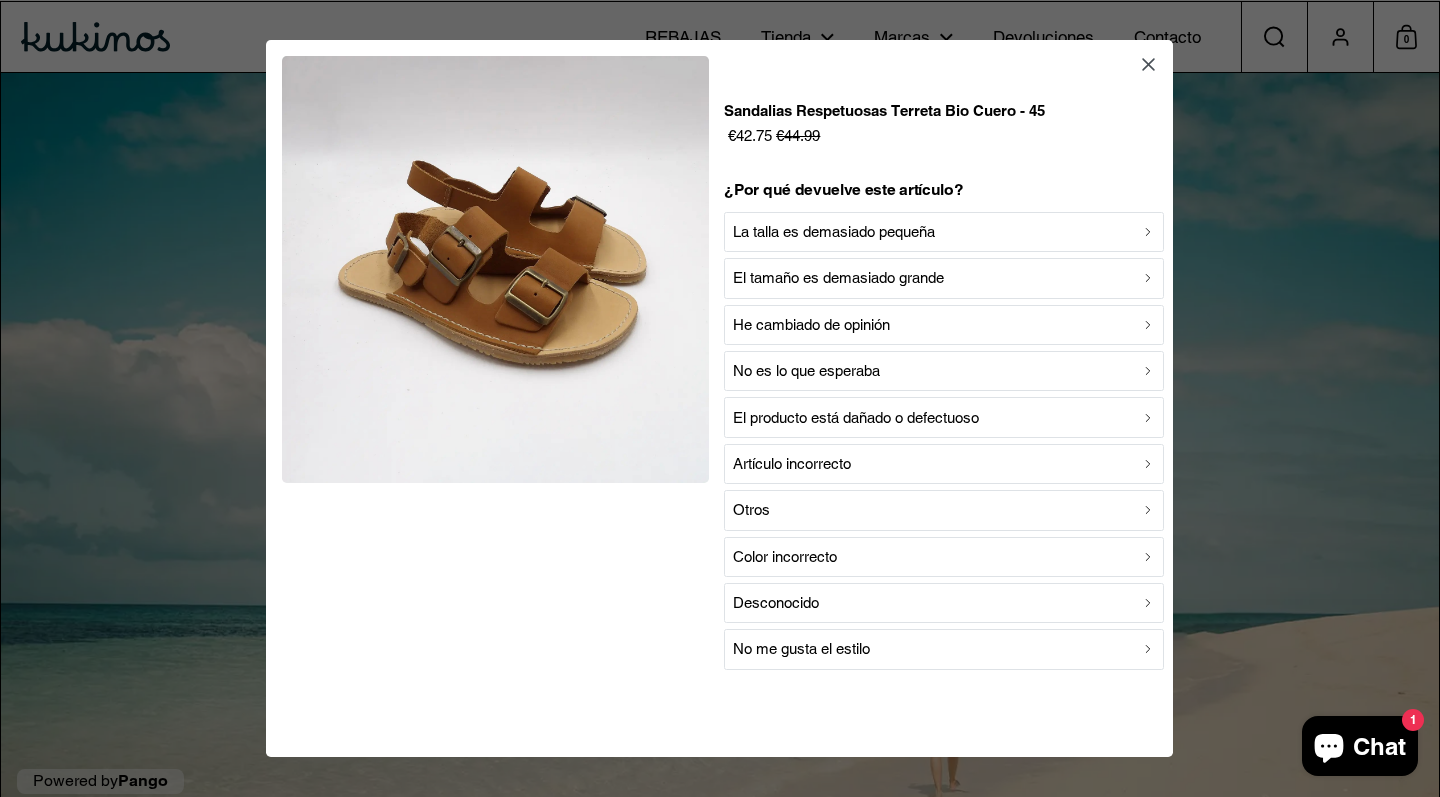 click 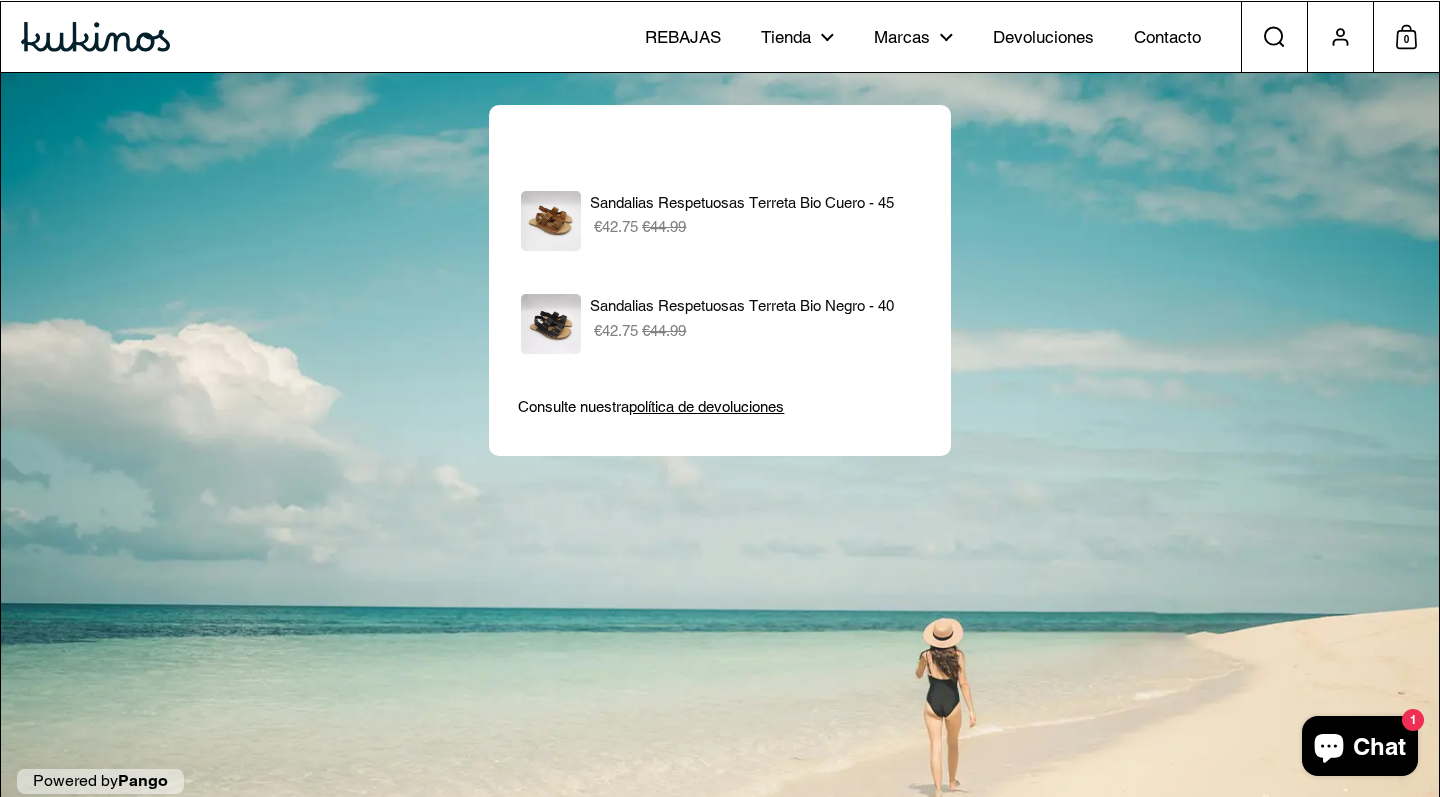 click on "Sandalias Respetuosas Terreta Bio Negro - 40" at bounding box center (754, 306) 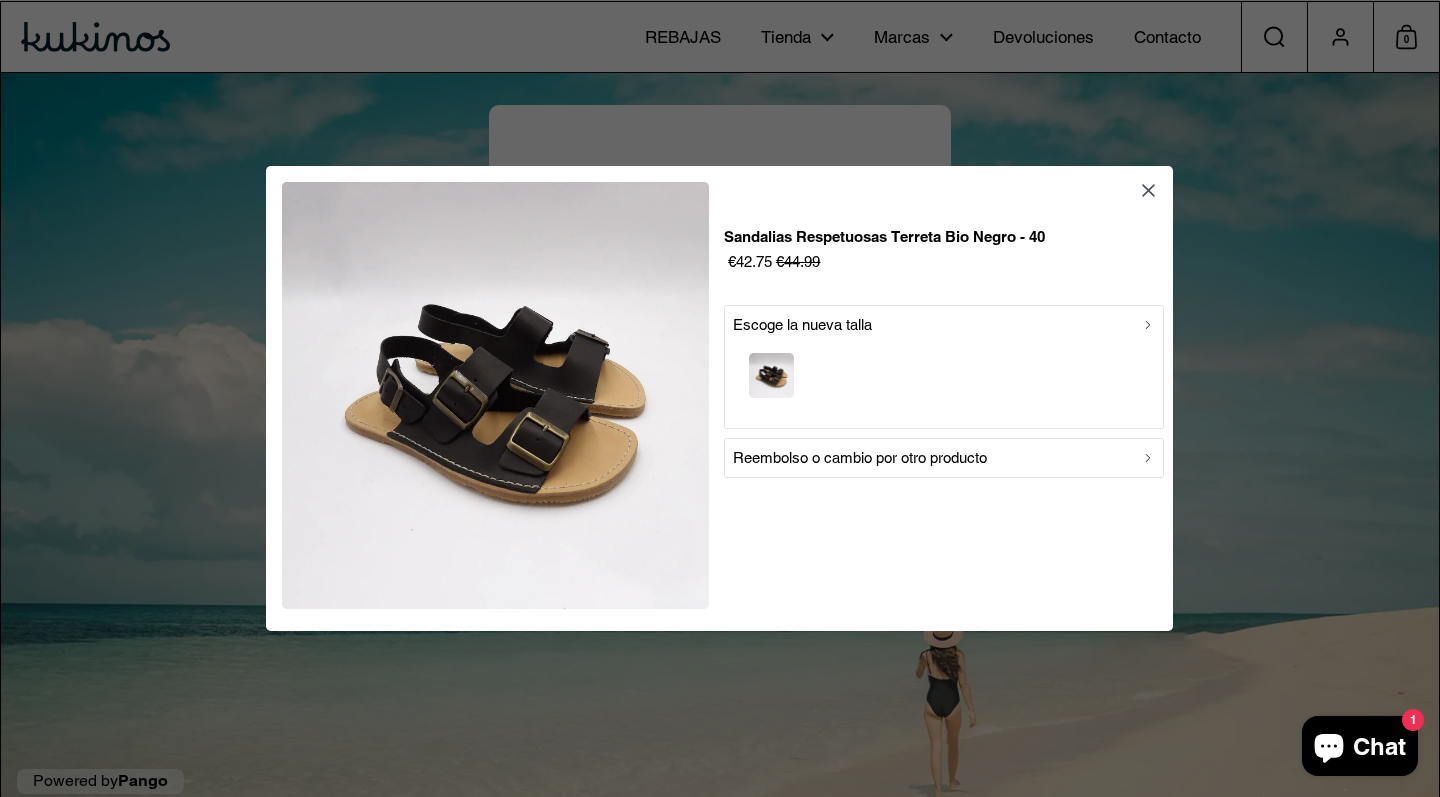 click at bounding box center (944, 378) 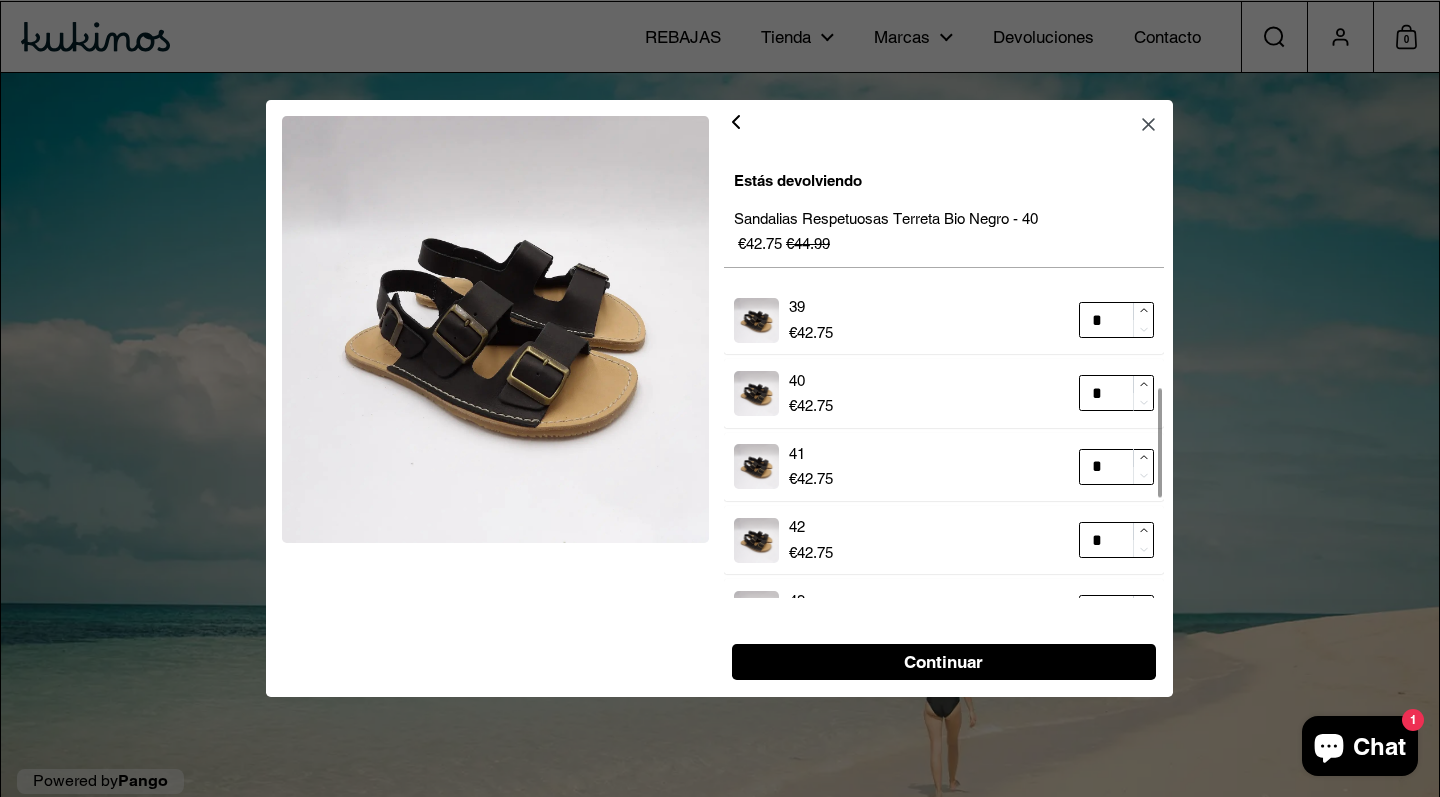 scroll, scrollTop: 264, scrollLeft: 0, axis: vertical 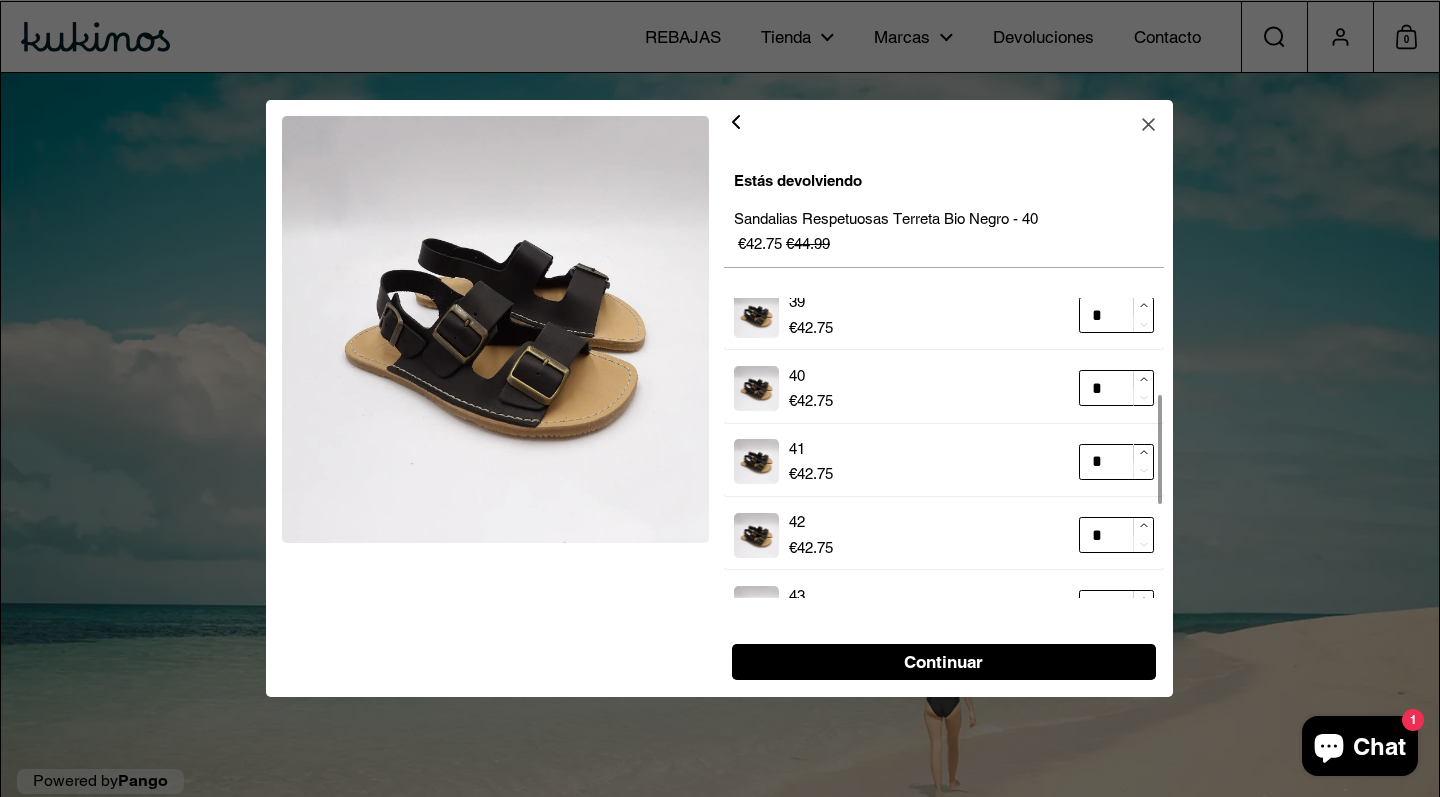 type on "*" 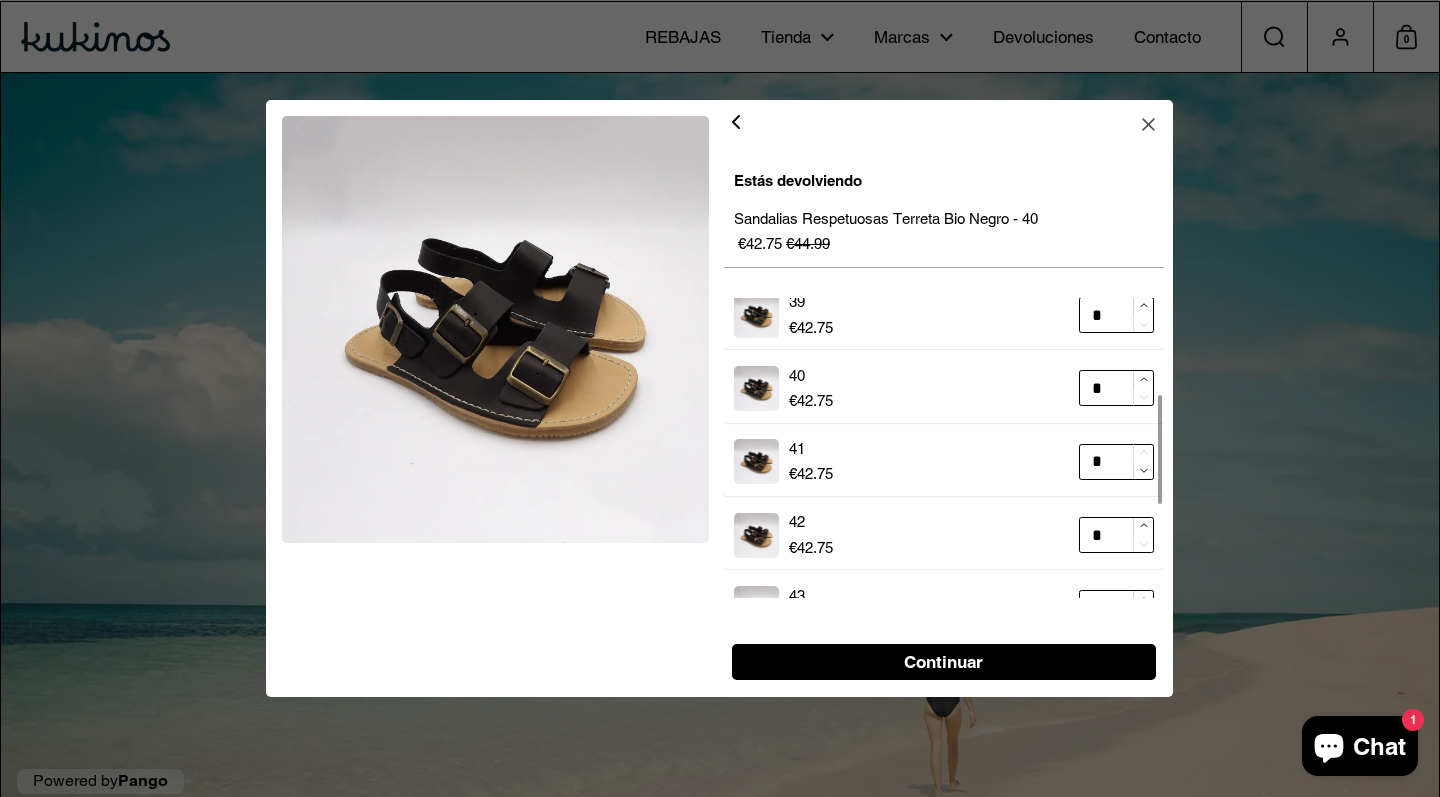 click on "Continuar" at bounding box center [944, 662] 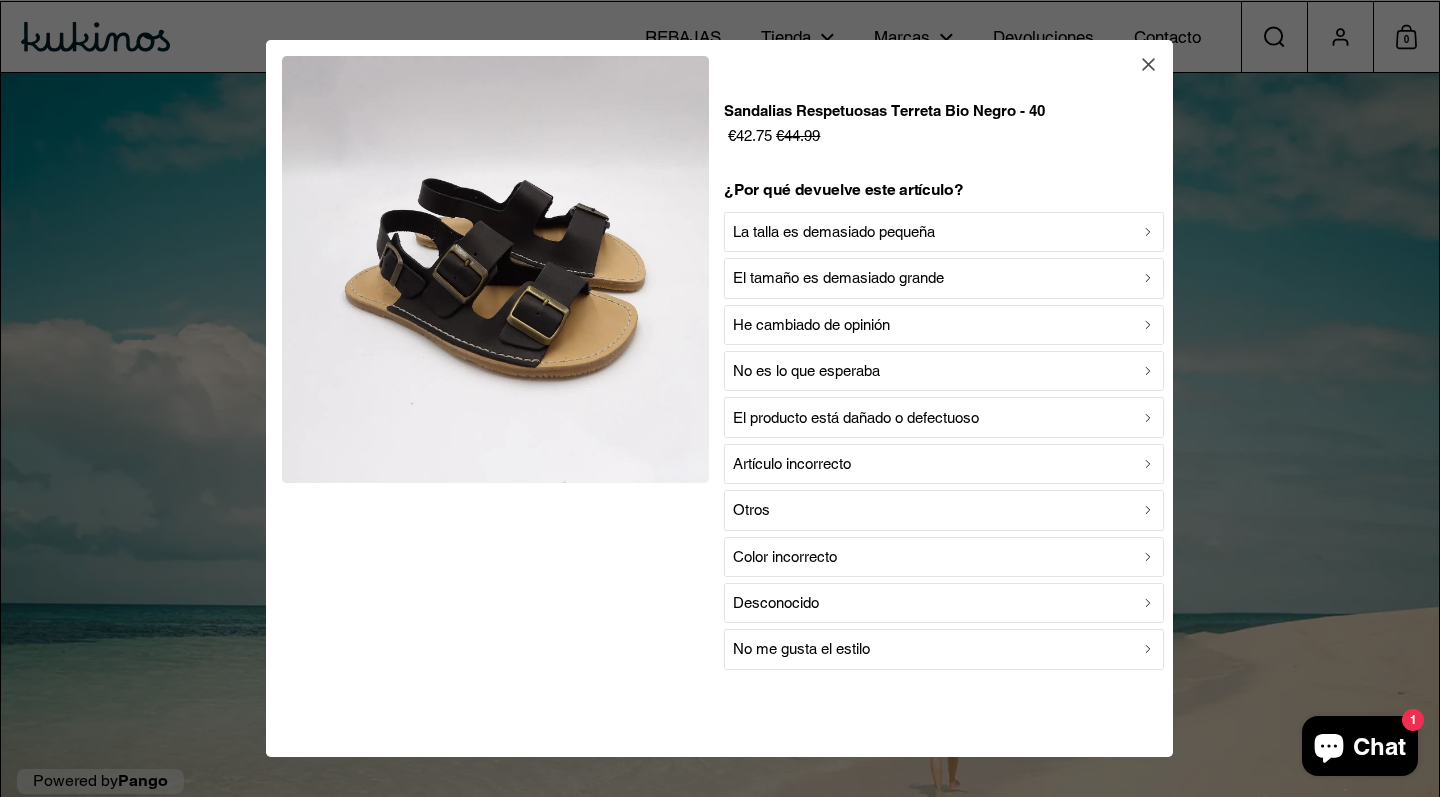 click on "La talla es demasiado pequeña" at bounding box center (834, 232) 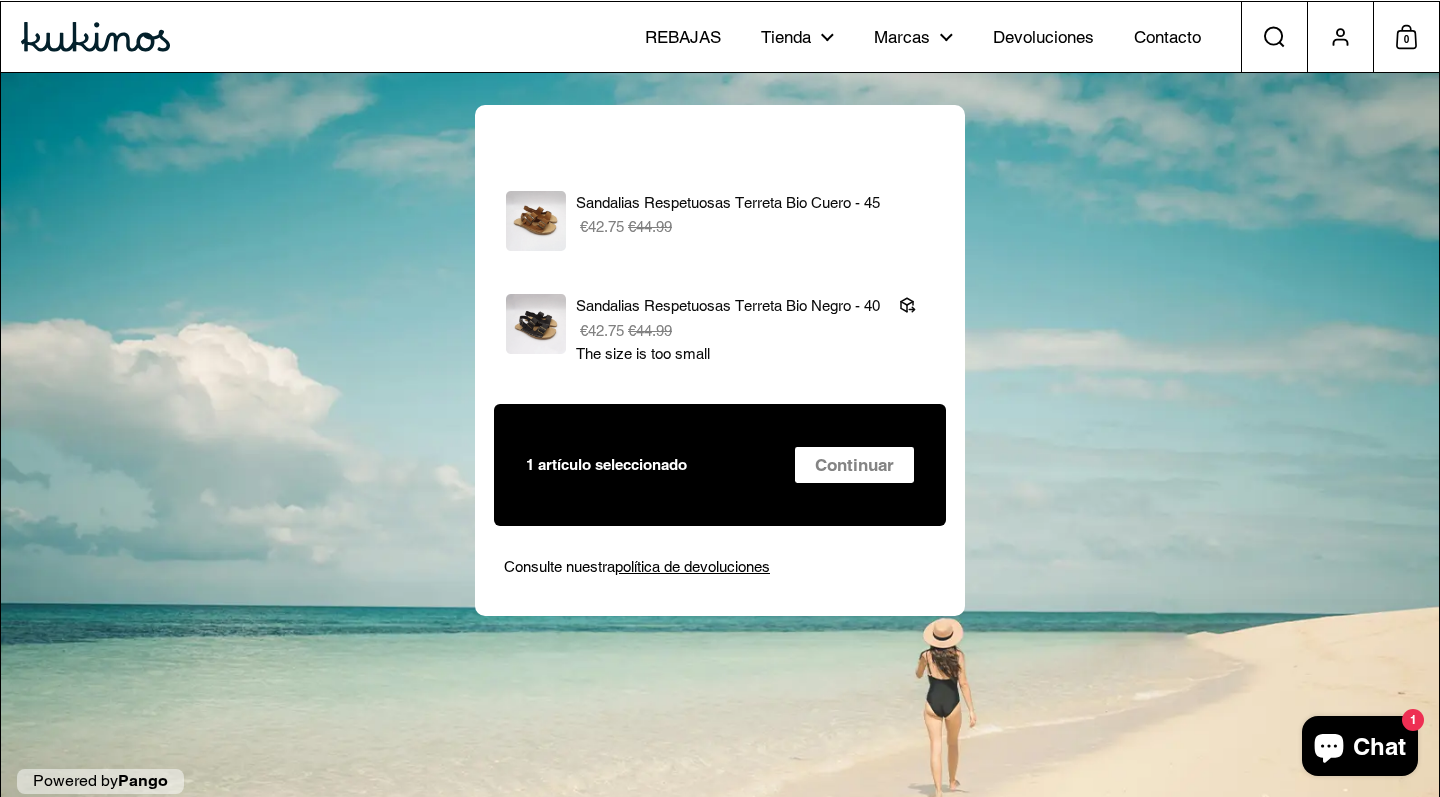 click on "€42.75   €44.99" at bounding box center [755, 226] 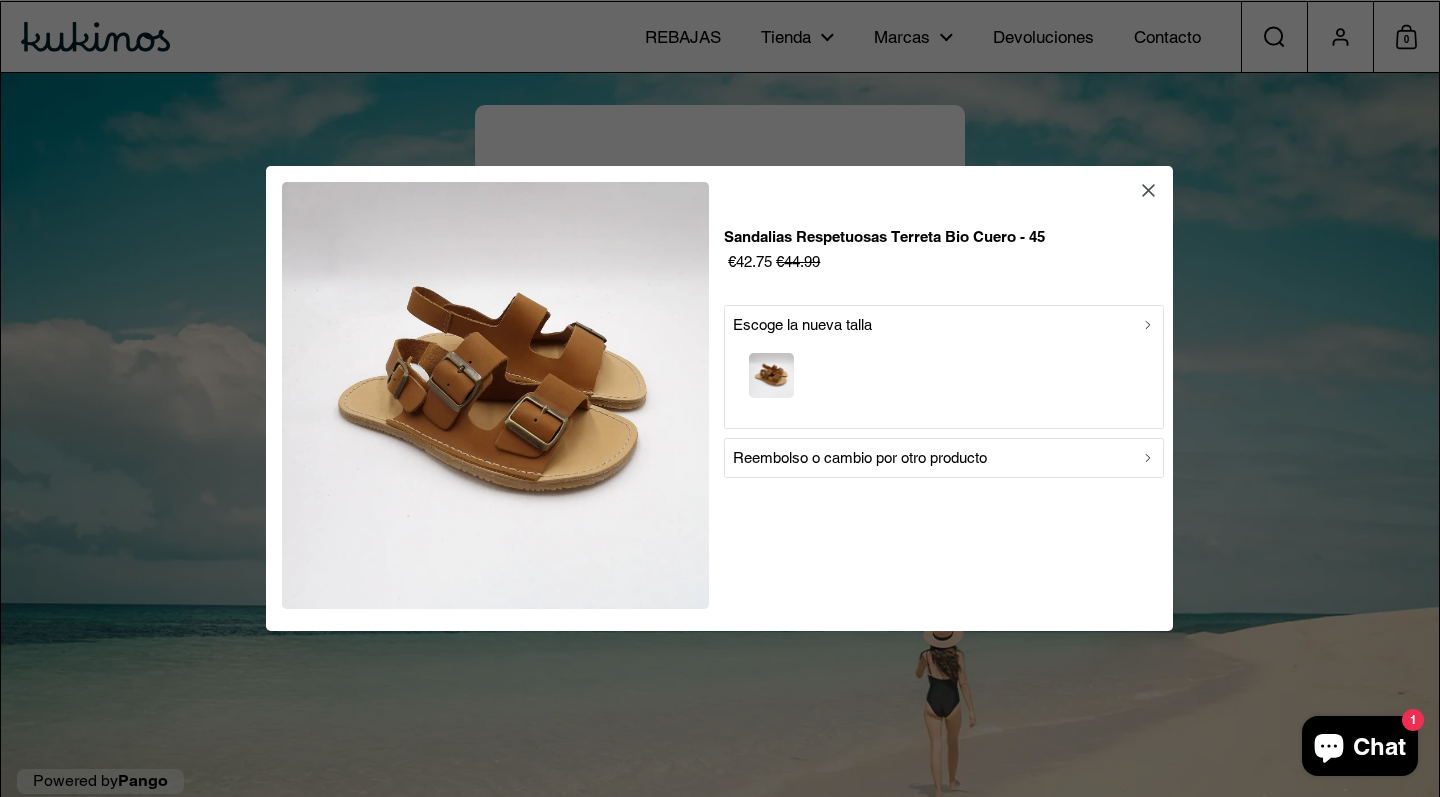 click at bounding box center (944, 378) 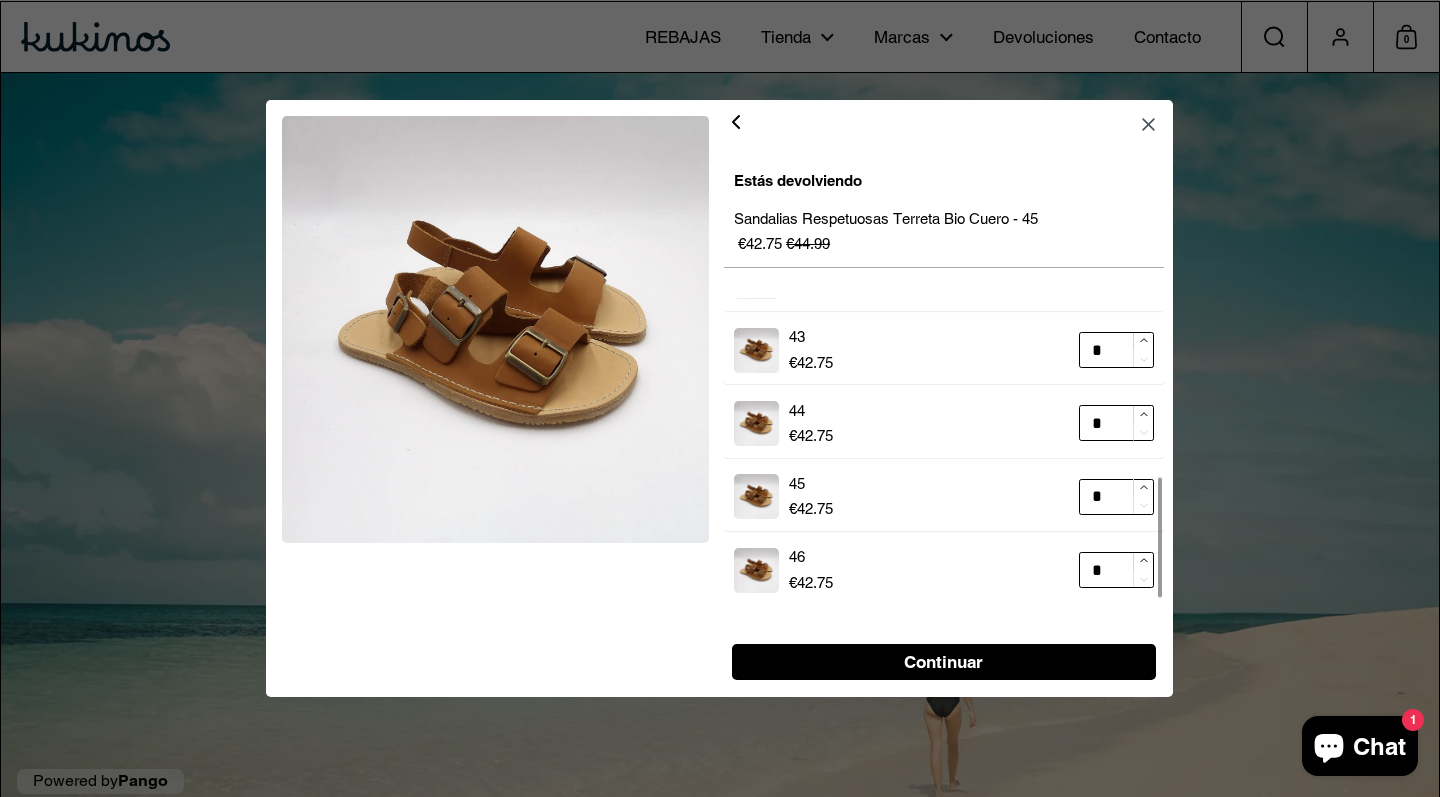 scroll, scrollTop: 448, scrollLeft: 0, axis: vertical 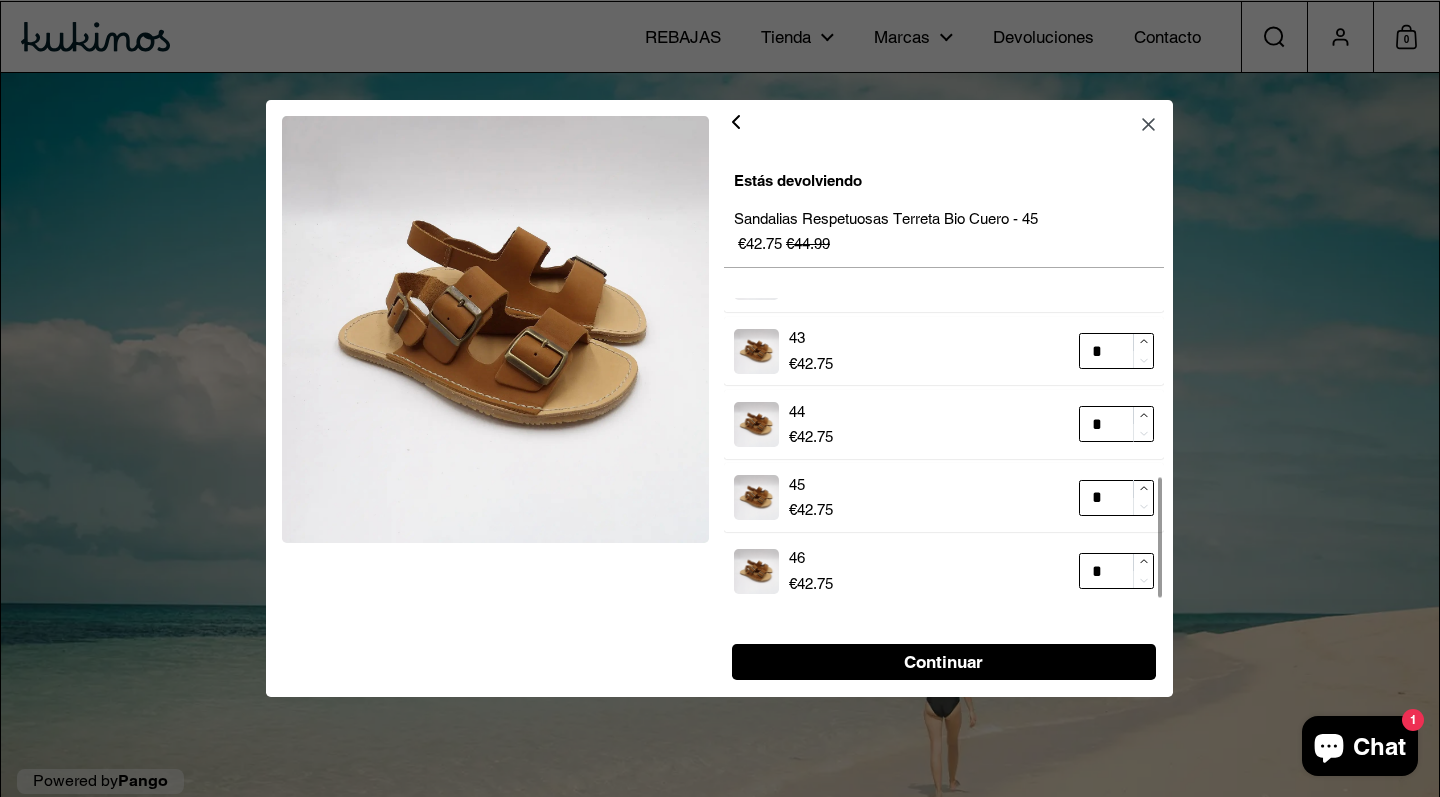 type on "*" 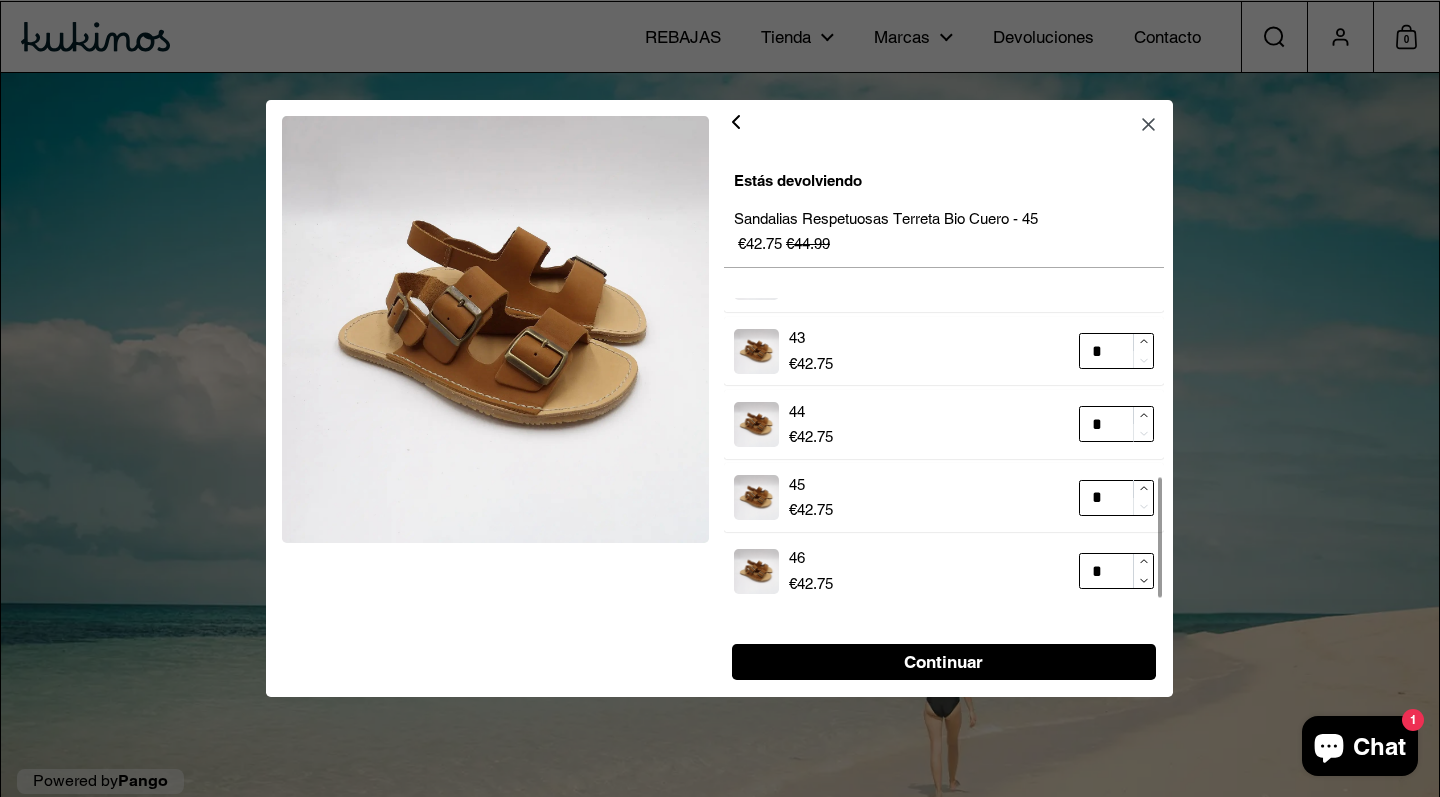 click at bounding box center (1143, 562) 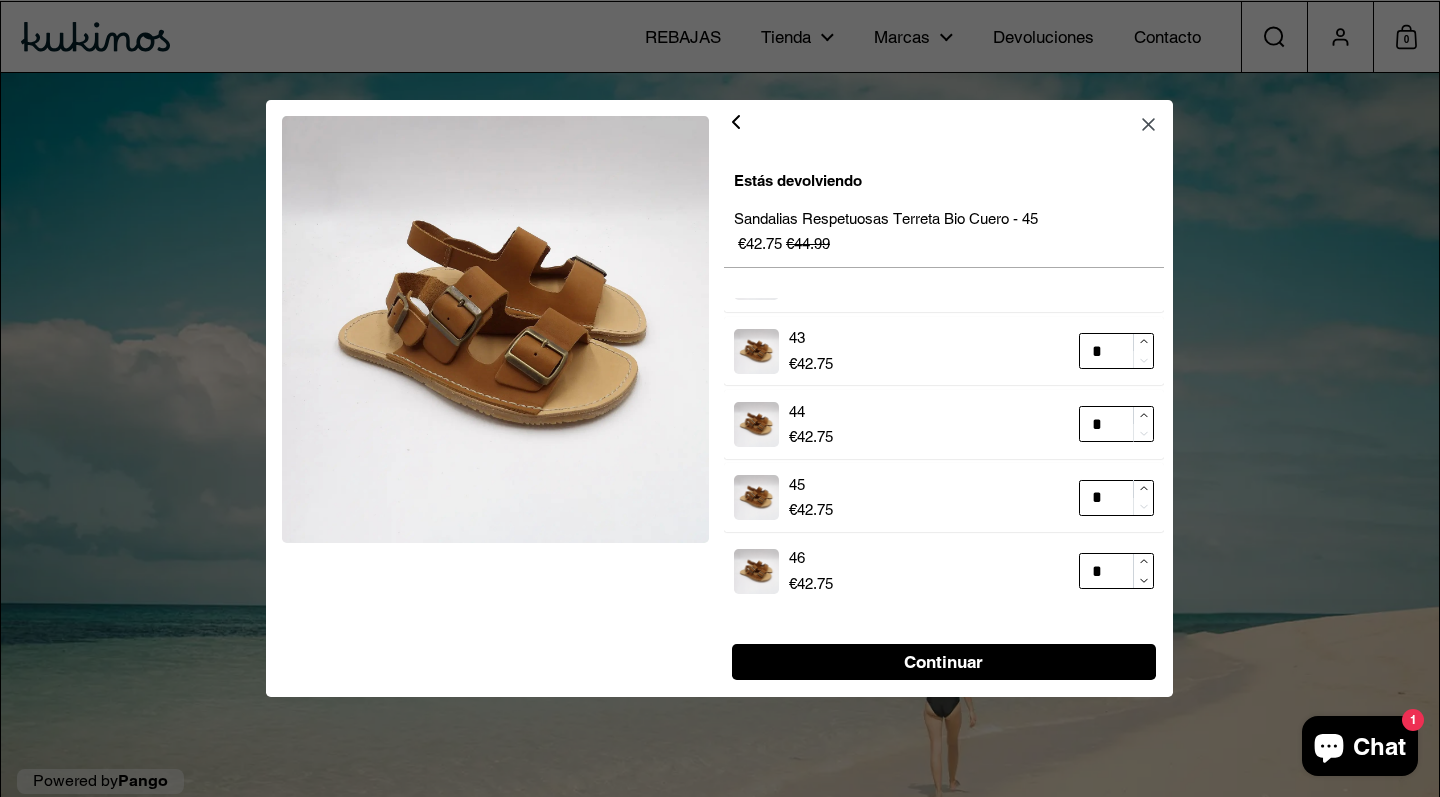 click on "Continuar" at bounding box center [944, 662] 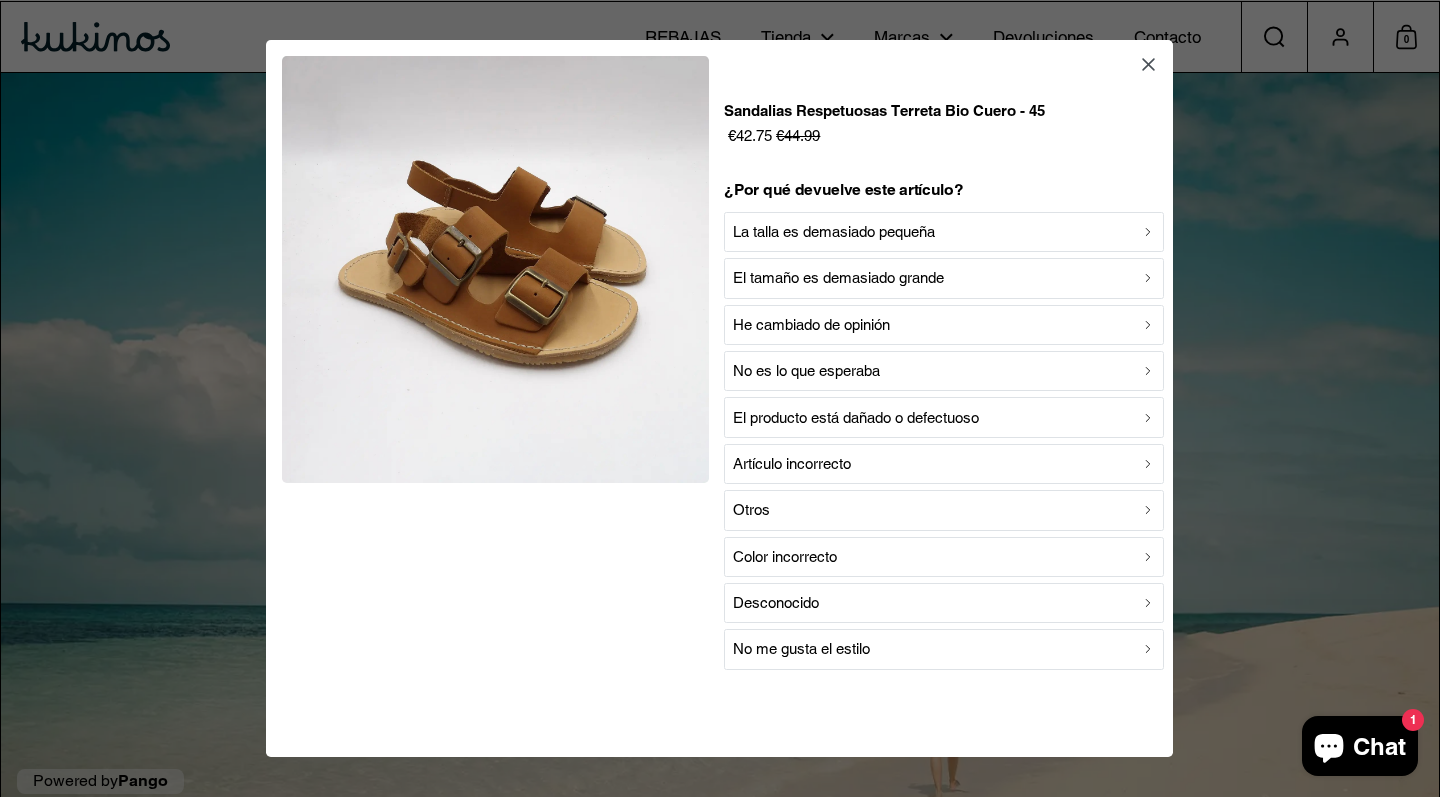 click on "La talla es demasiado pequeña" at bounding box center [834, 232] 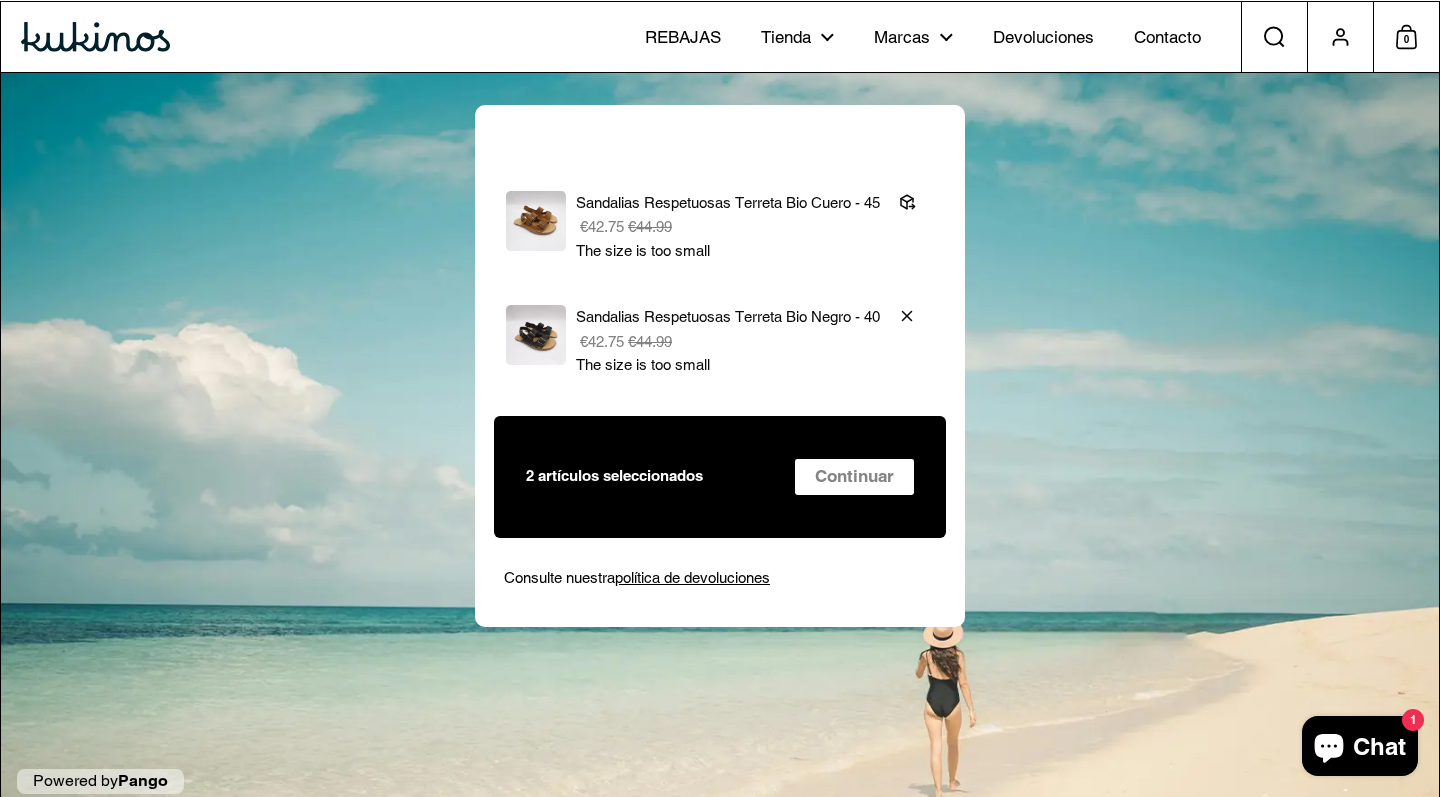 click on "€42.75   €44.99" at bounding box center (728, 341) 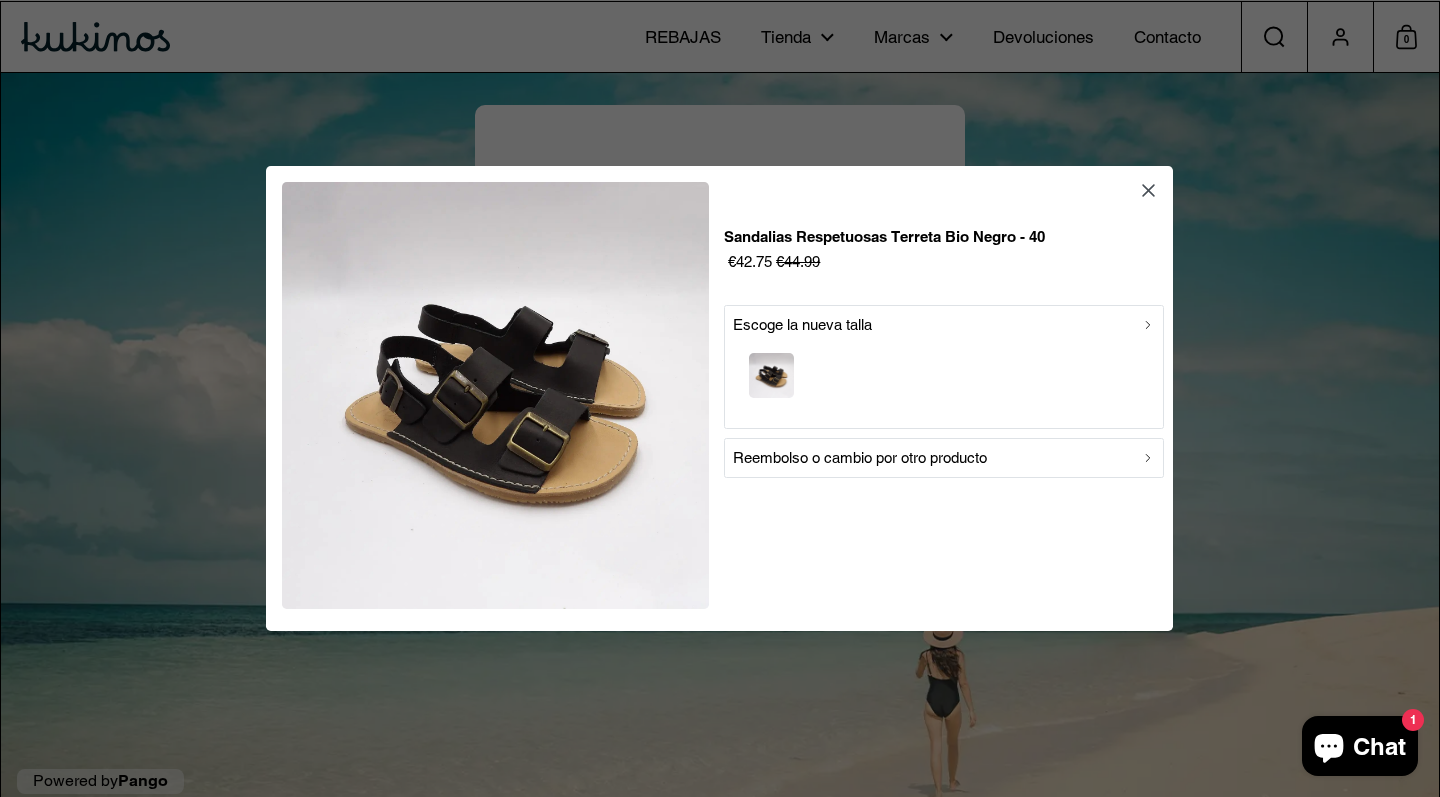 click on "Reembolso o cambio por otro producto" at bounding box center (860, 458) 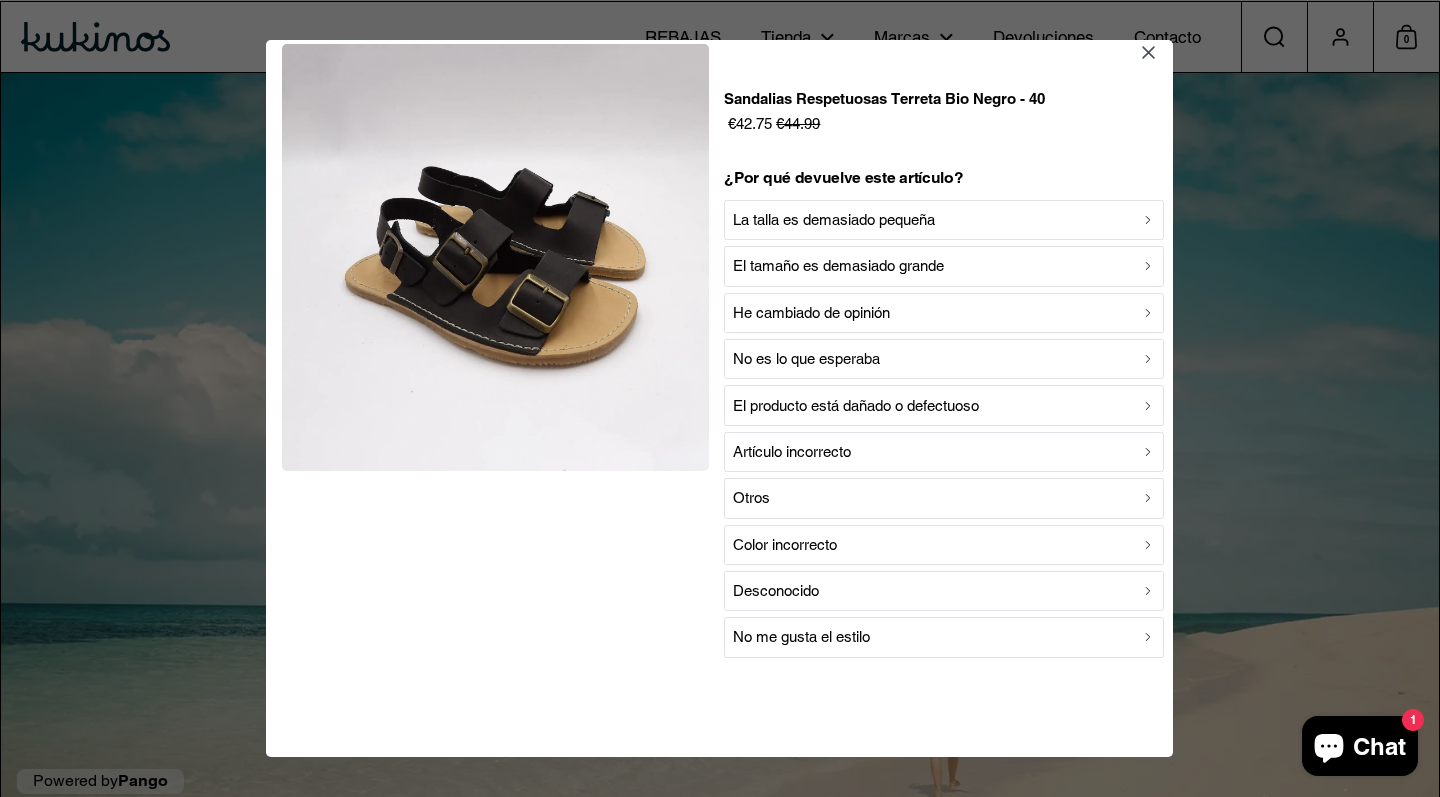 scroll, scrollTop: 11, scrollLeft: 0, axis: vertical 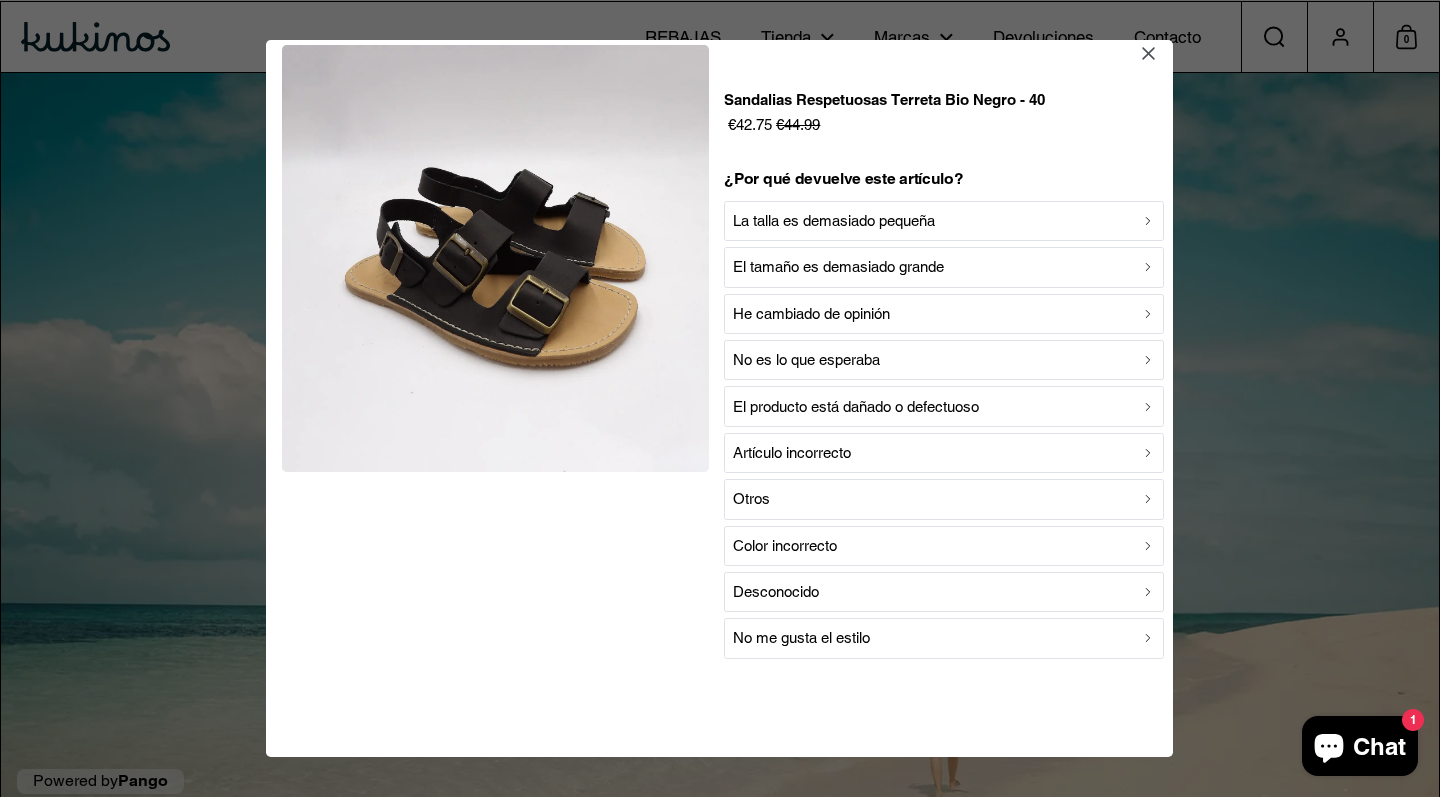 click on "La talla es demasiado pequeña" at bounding box center (944, 221) 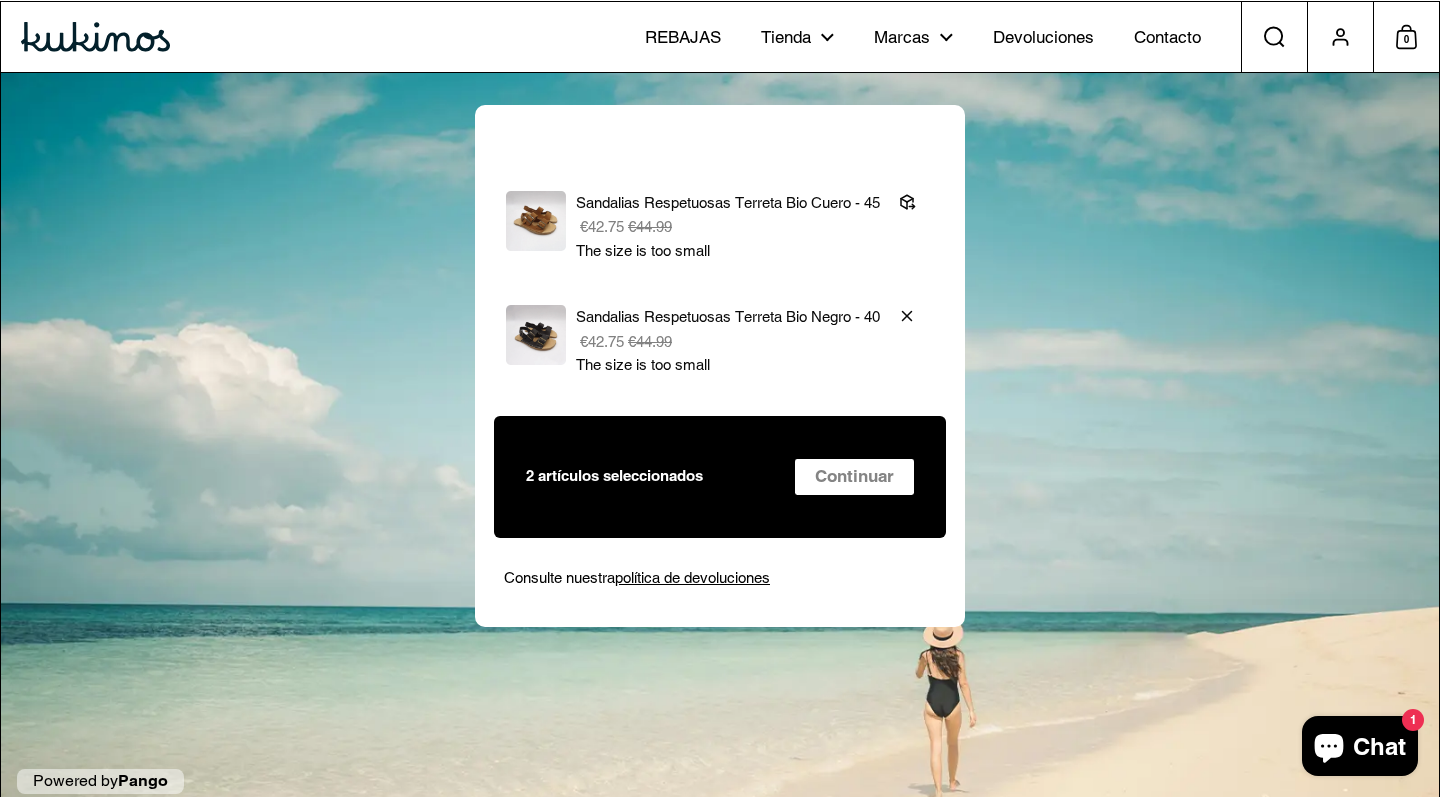click on "Sandalias Respetuosas Terreta Bio Negro - 40" at bounding box center (728, 317) 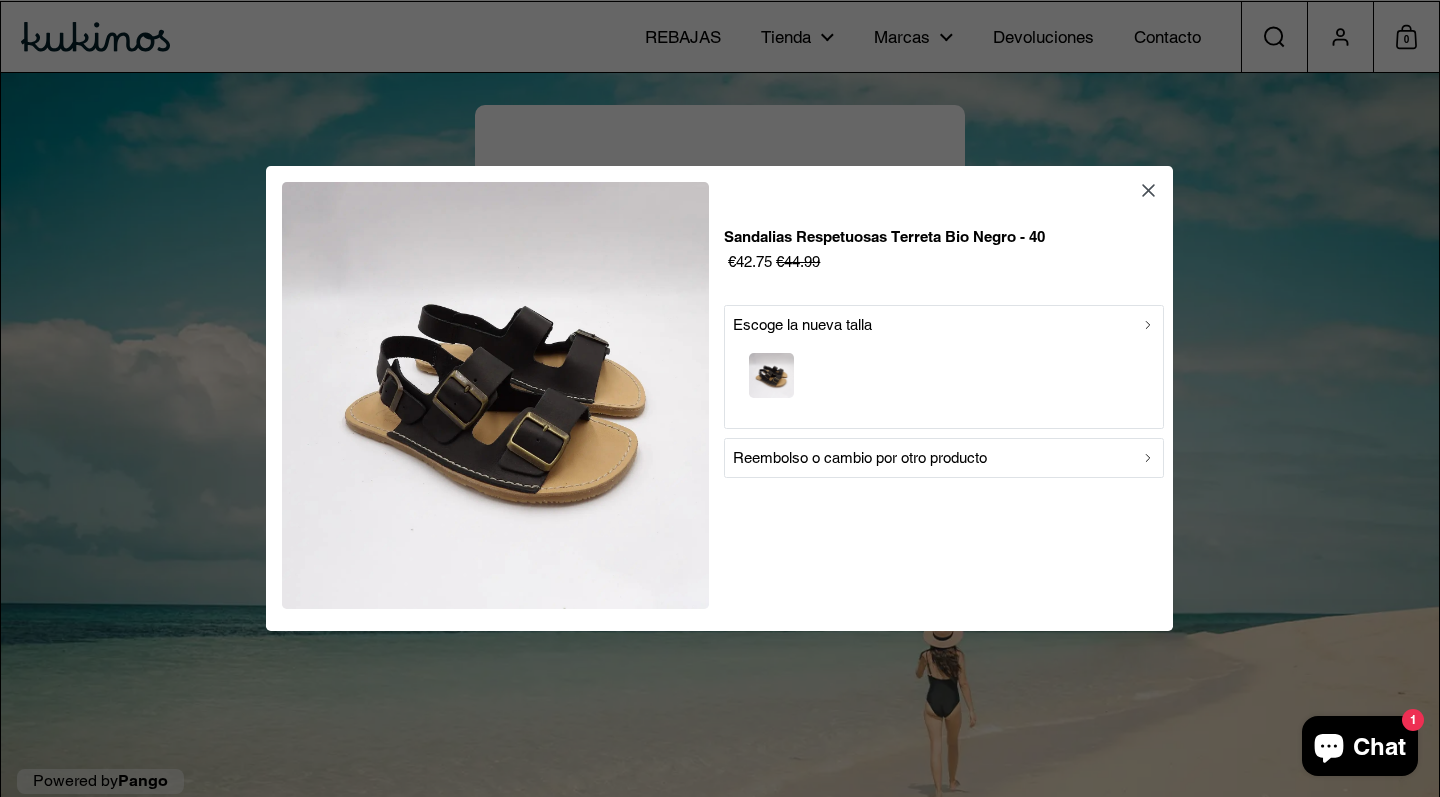 click on "Escoge la nueva talla" at bounding box center [944, 325] 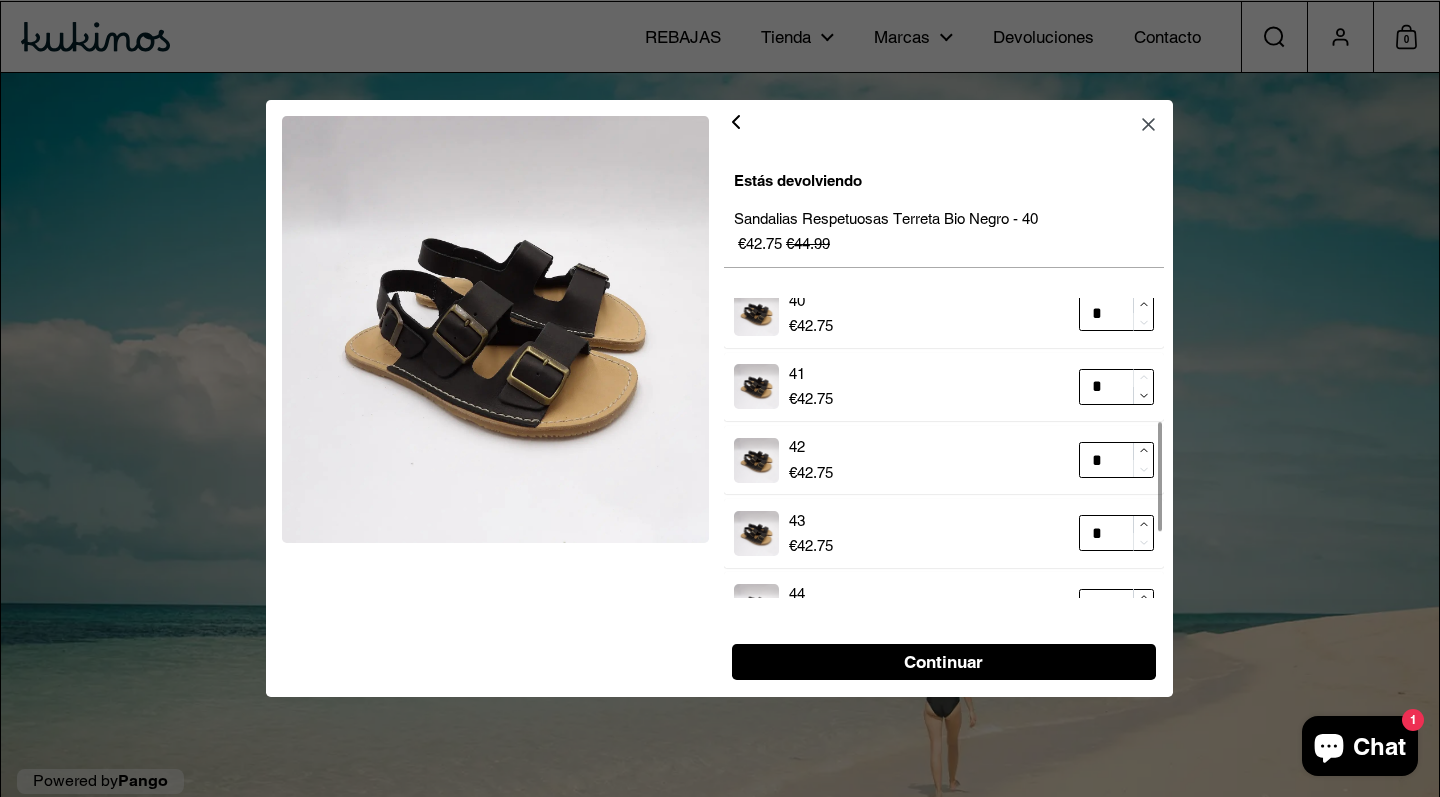 scroll, scrollTop: 343, scrollLeft: 0, axis: vertical 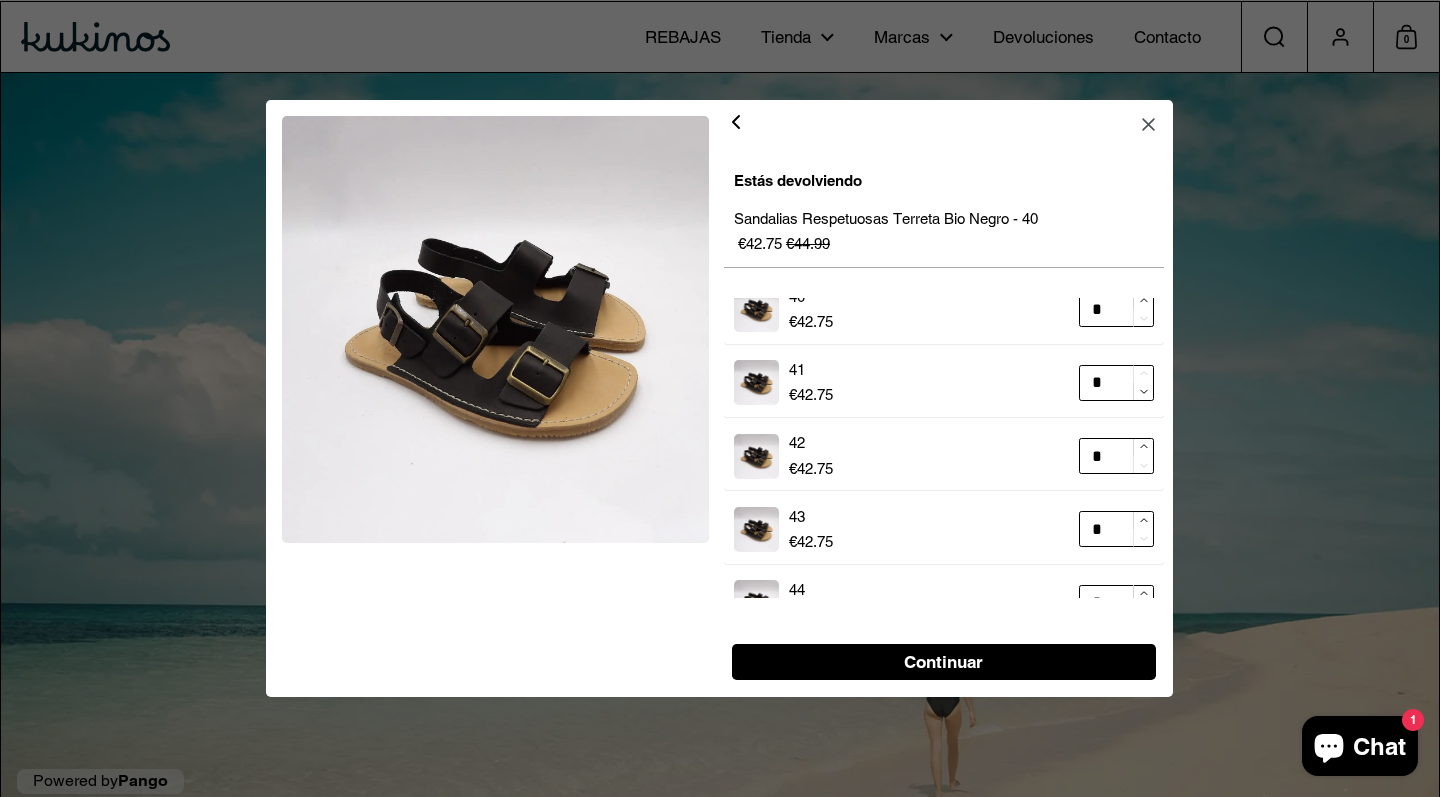 click on "Continuar" at bounding box center [944, 662] 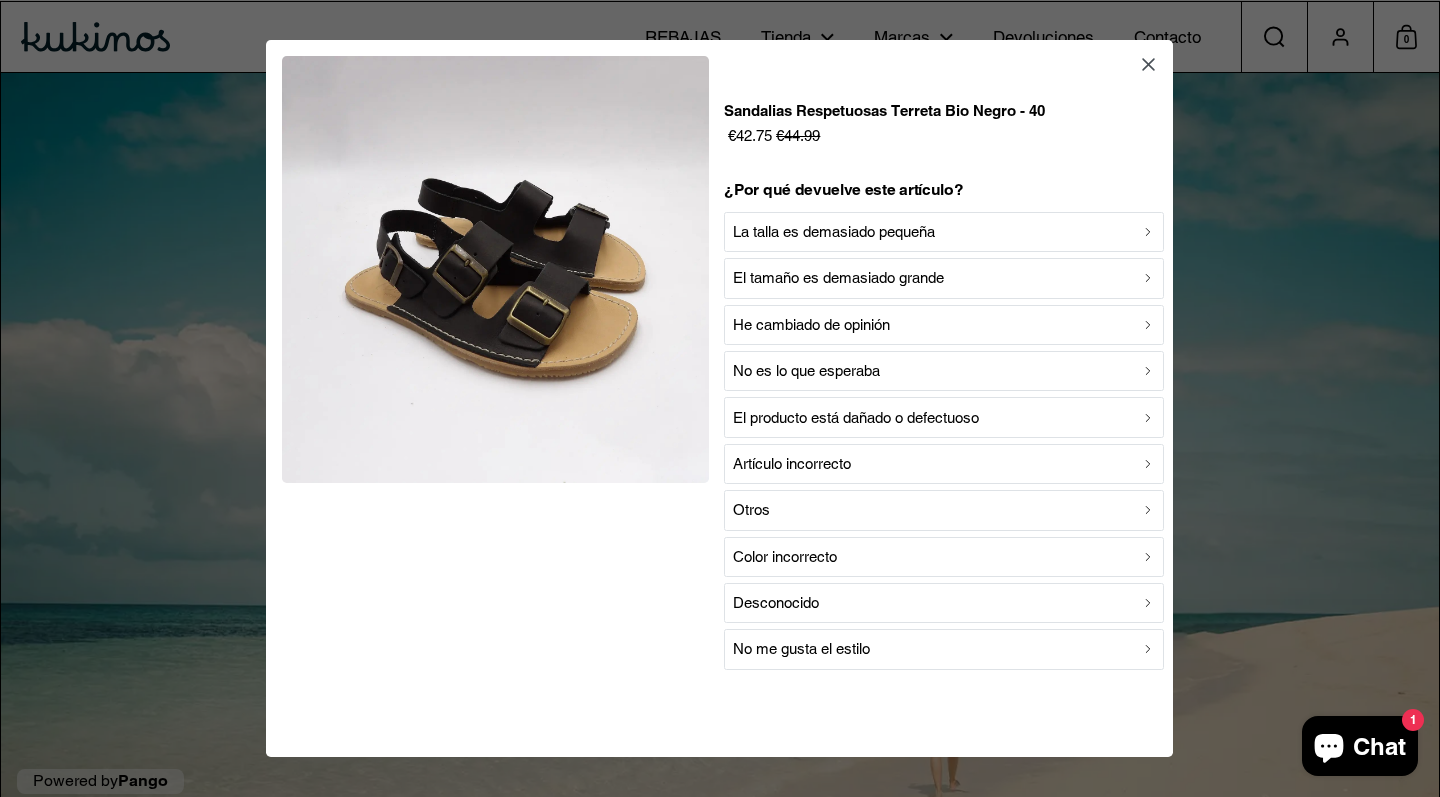 click on "La talla es demasiado pequeña" at bounding box center (834, 232) 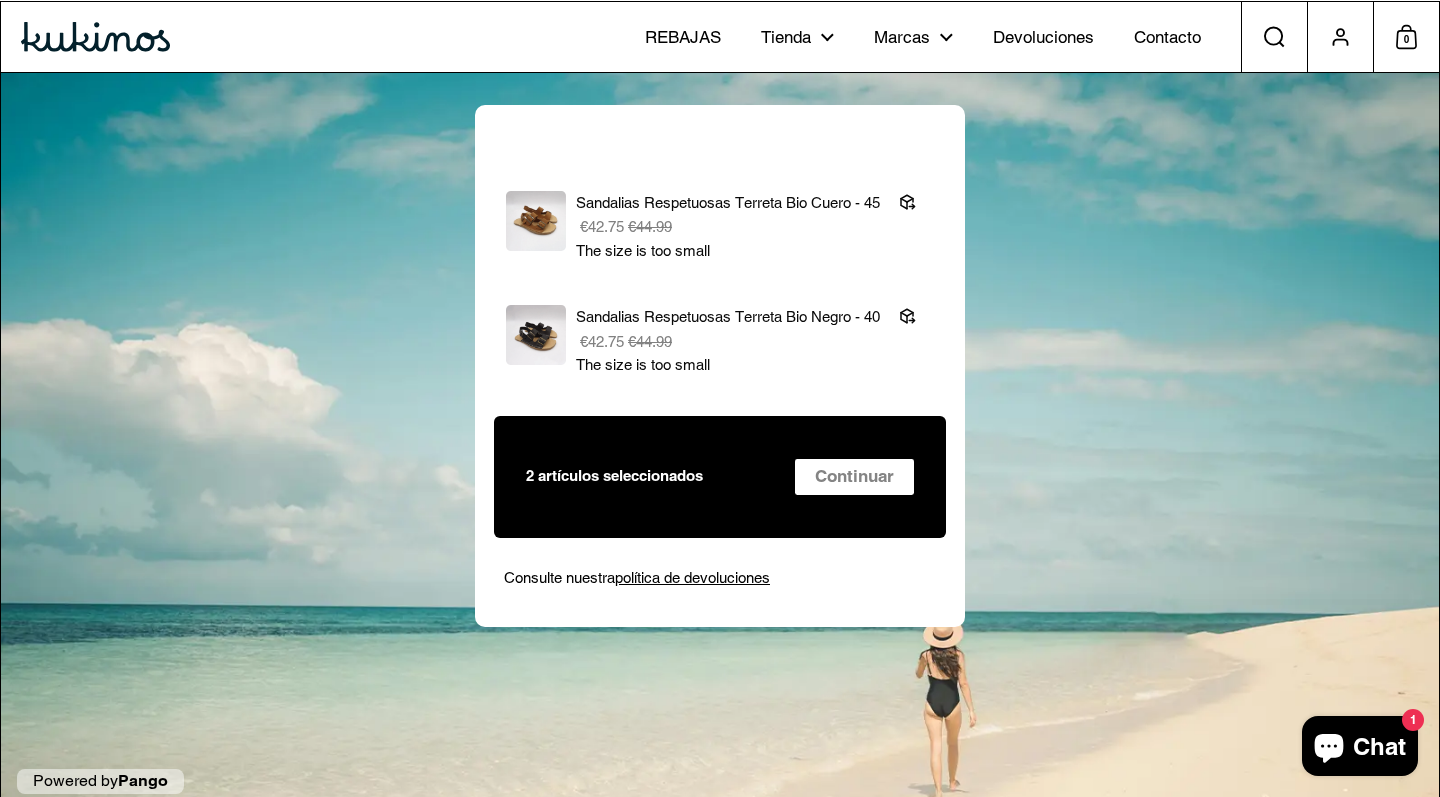 click on "Continuar" at bounding box center [854, 477] 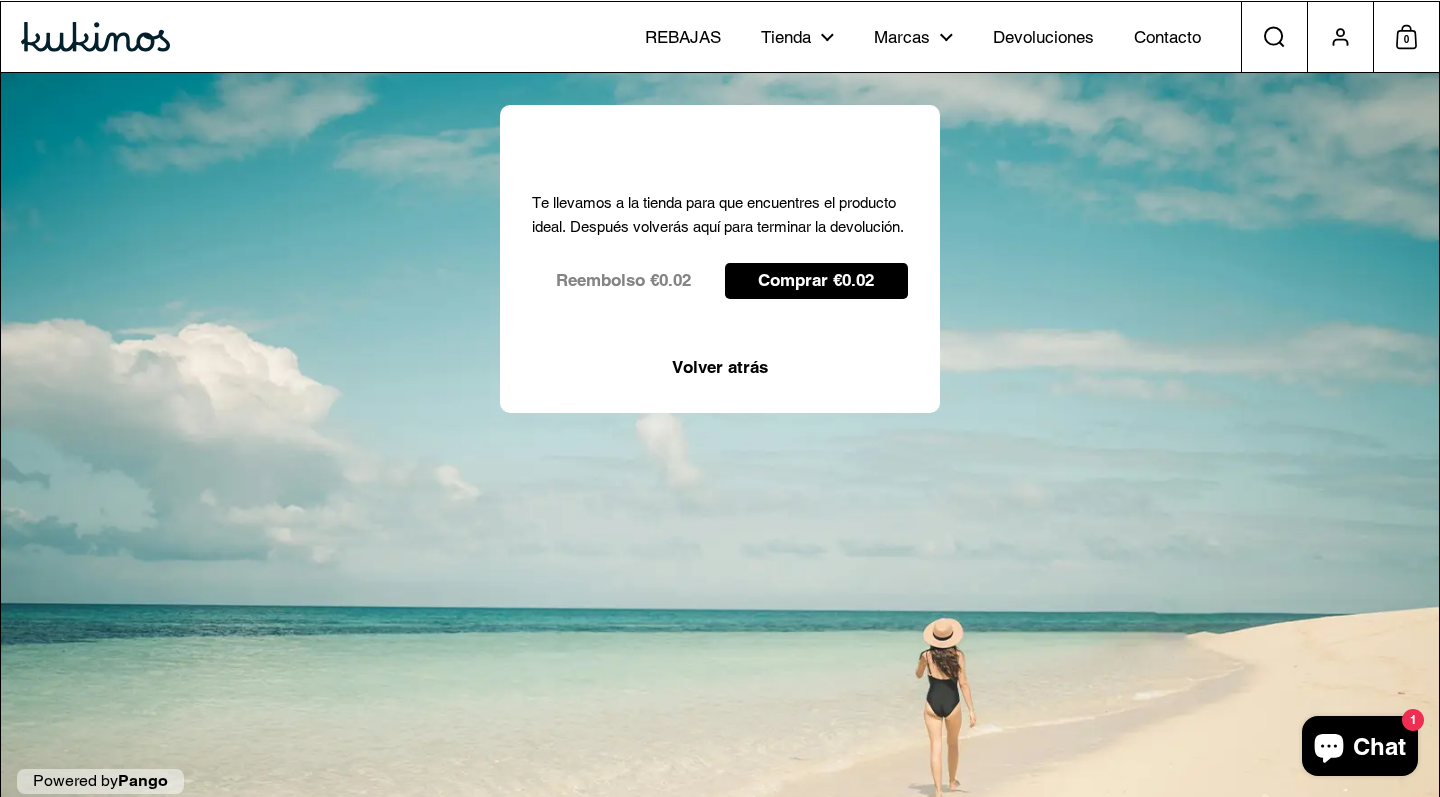 click on "¿Te apetece cambiarlo por algo diferente? Te llevamos a la tienda para que encuentres el producto ideal. Después volverás aquí para terminar la devolución. Reembolso   €0.02 Comprar   €0.02 Volver atrás
Powered by  Pango" at bounding box center [720, 451] 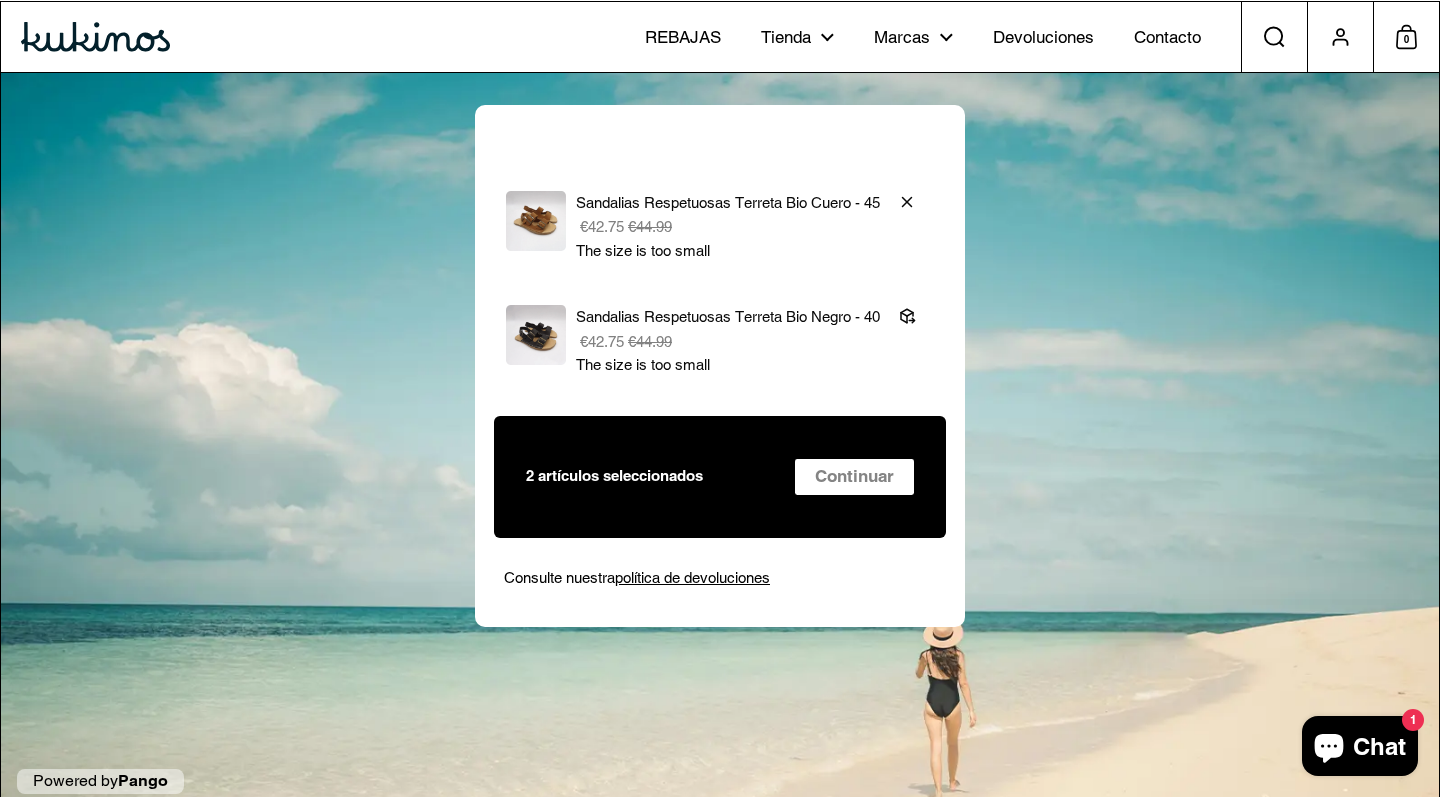 click on "€42.75   €44.99" at bounding box center (728, 226) 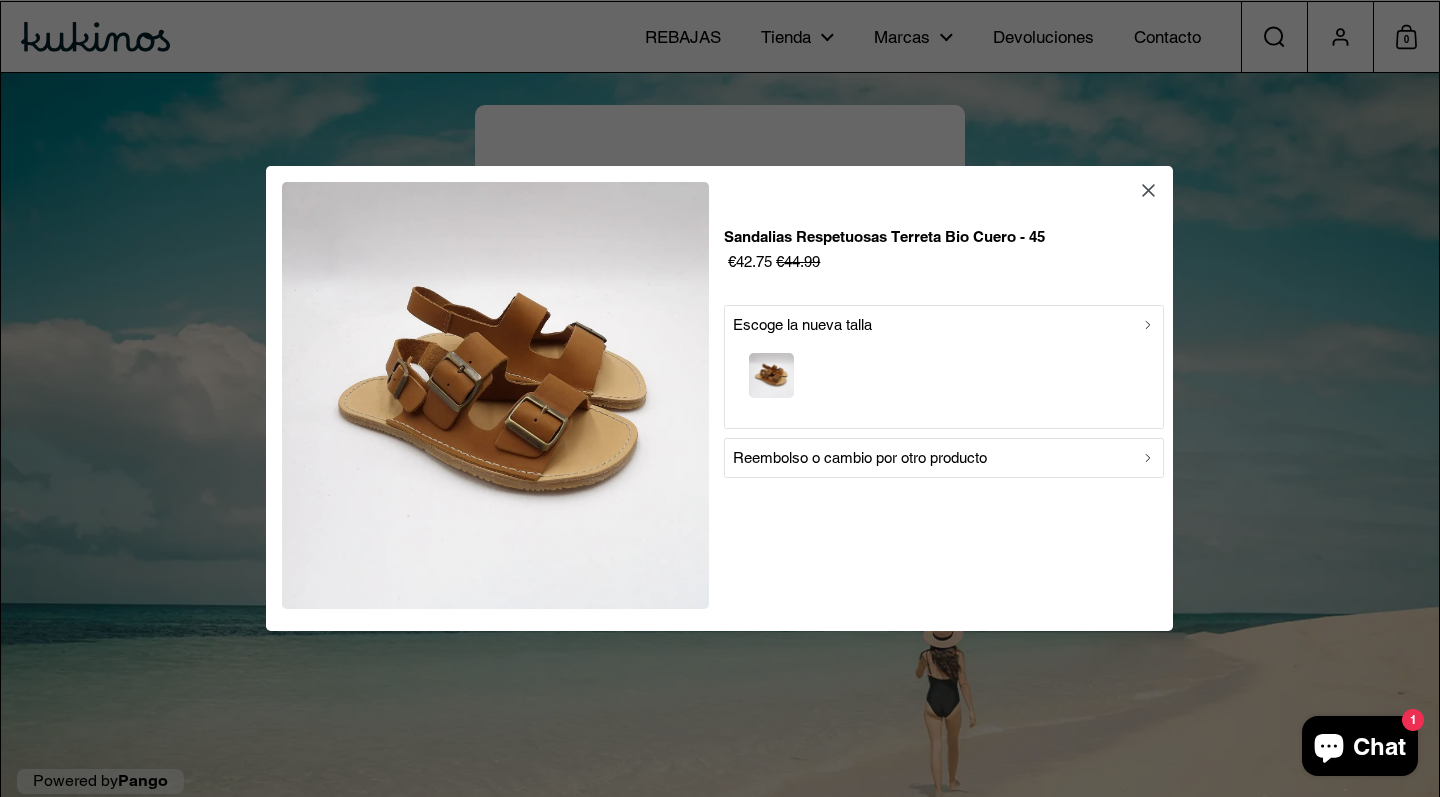 click at bounding box center [944, 378] 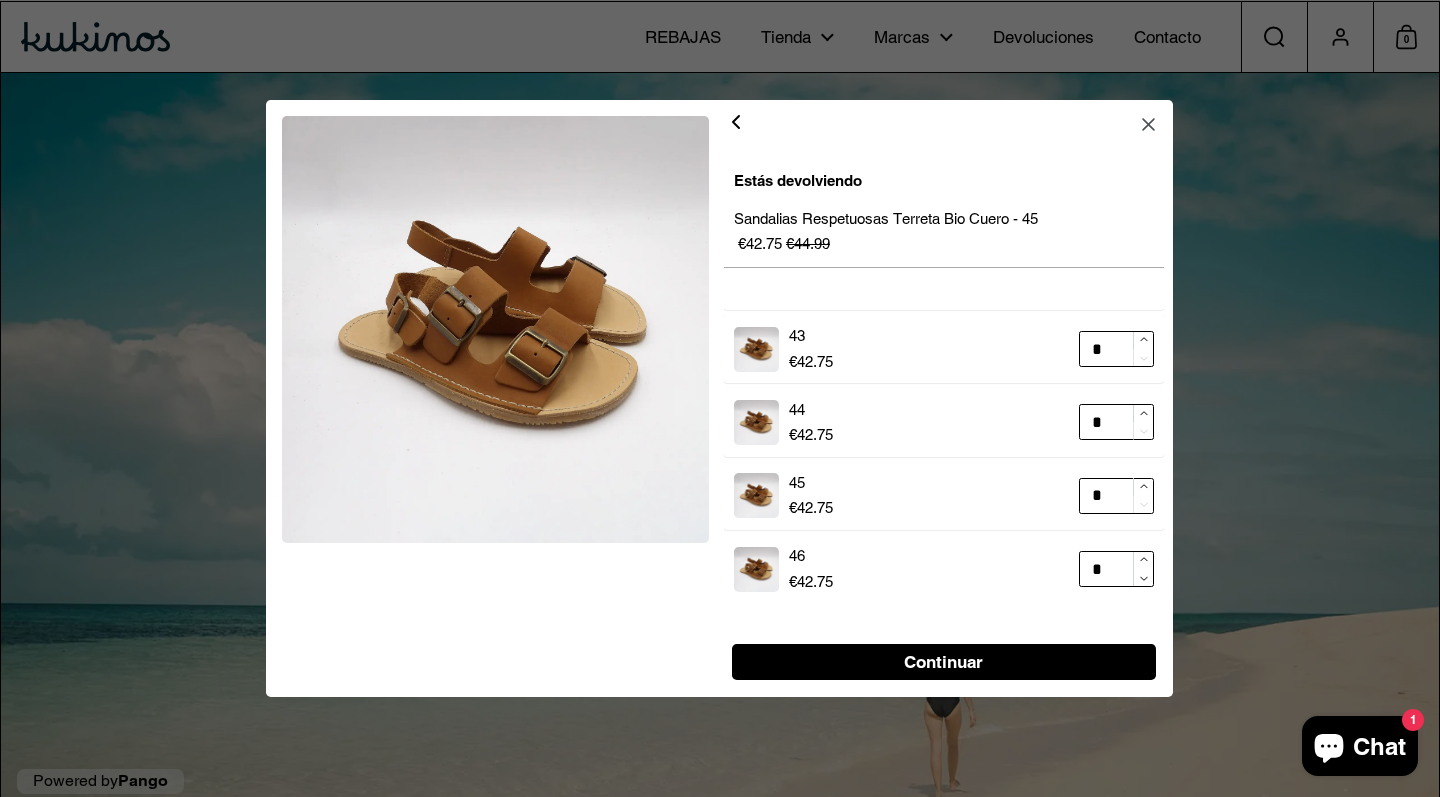 scroll, scrollTop: 448, scrollLeft: 0, axis: vertical 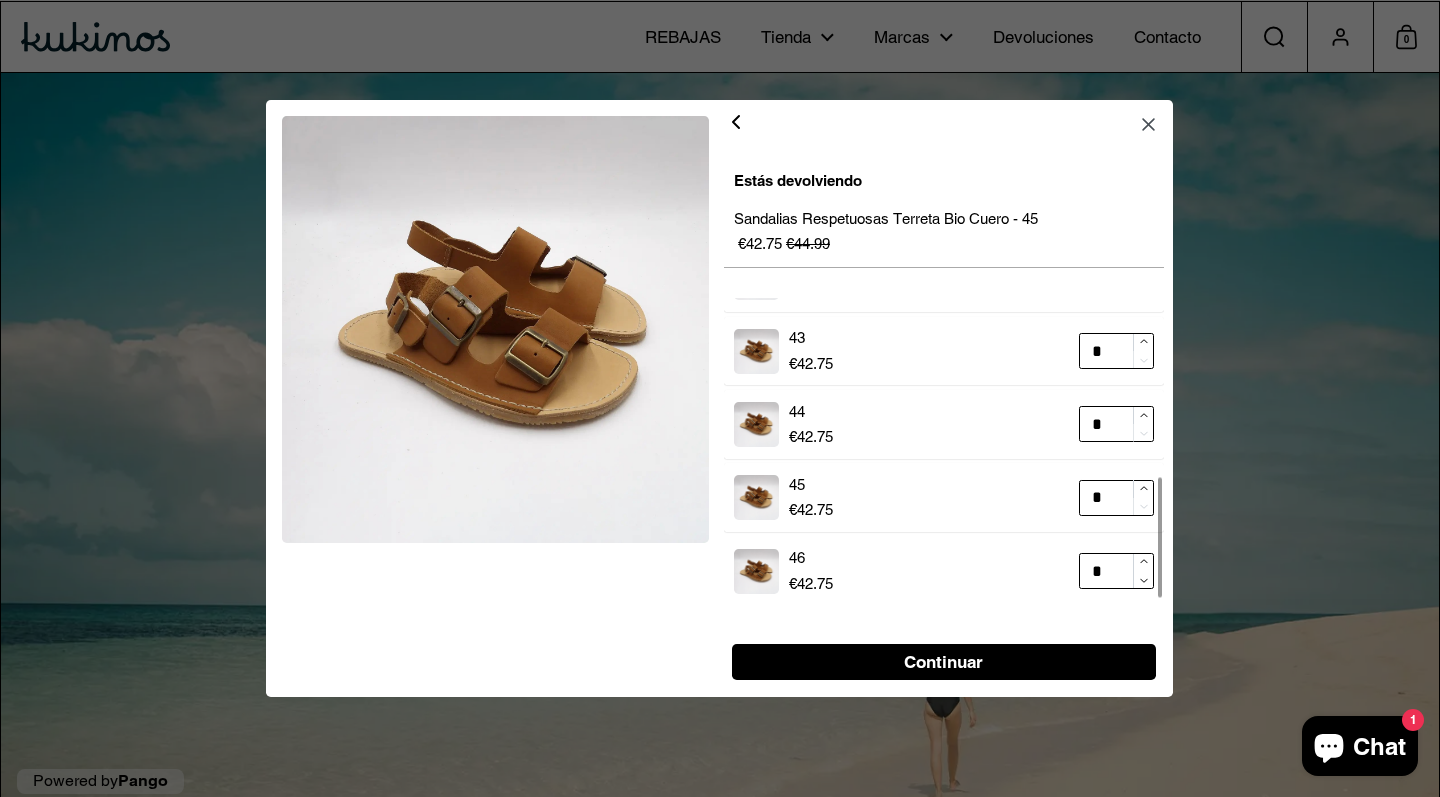 click on "Continuar" at bounding box center (944, 662) 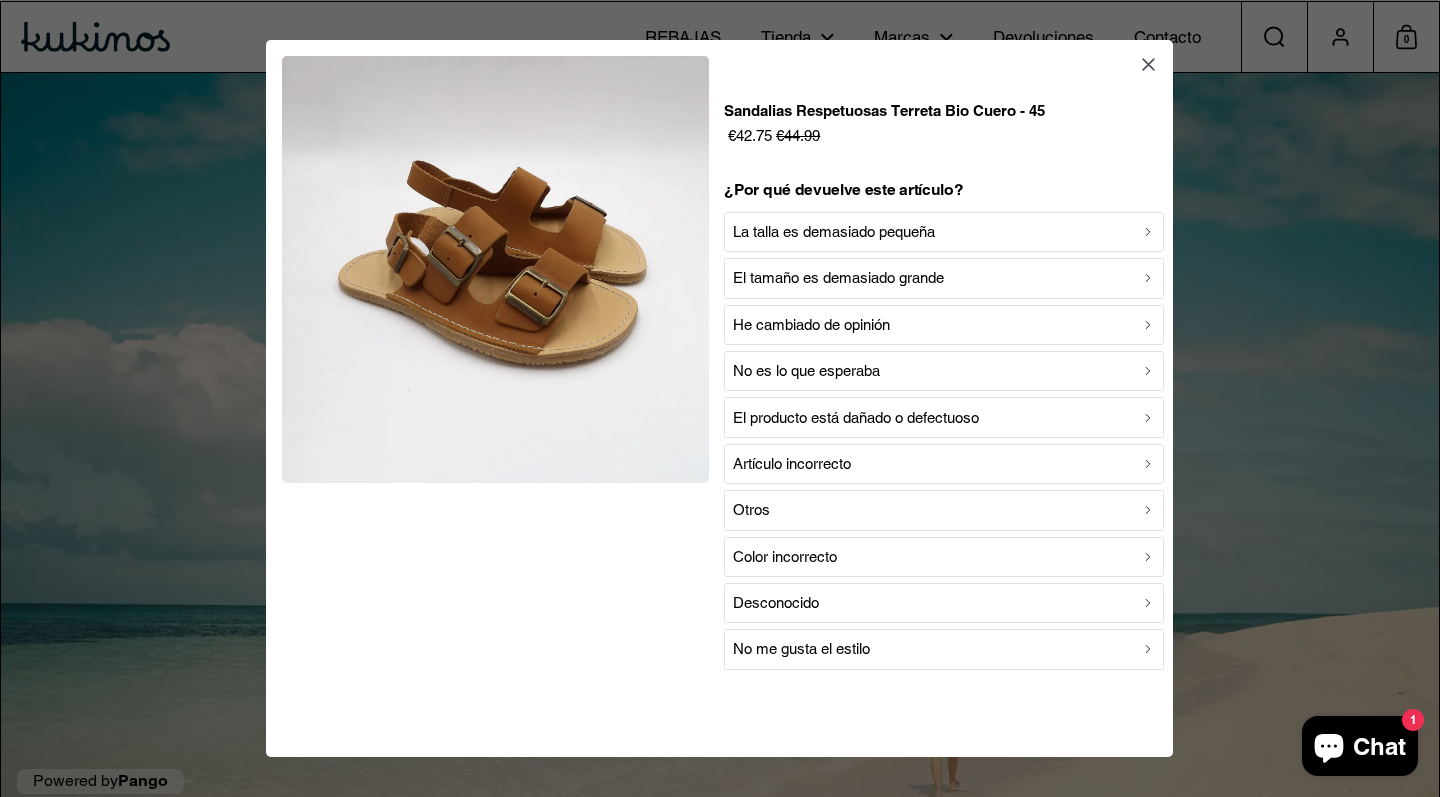click on "La talla es demasiado pequeña" at bounding box center (834, 232) 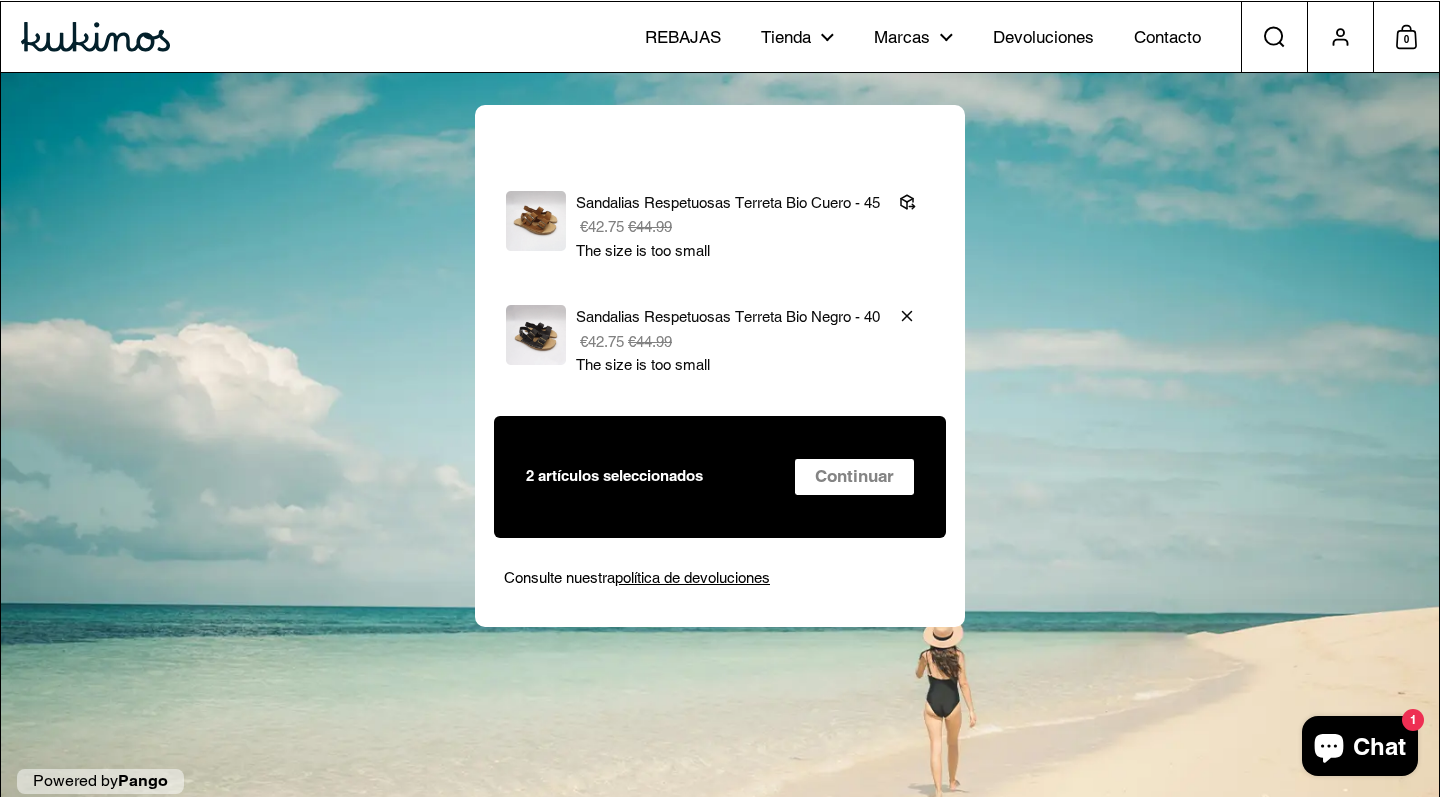 click on "€42.75   €44.99" at bounding box center [728, 341] 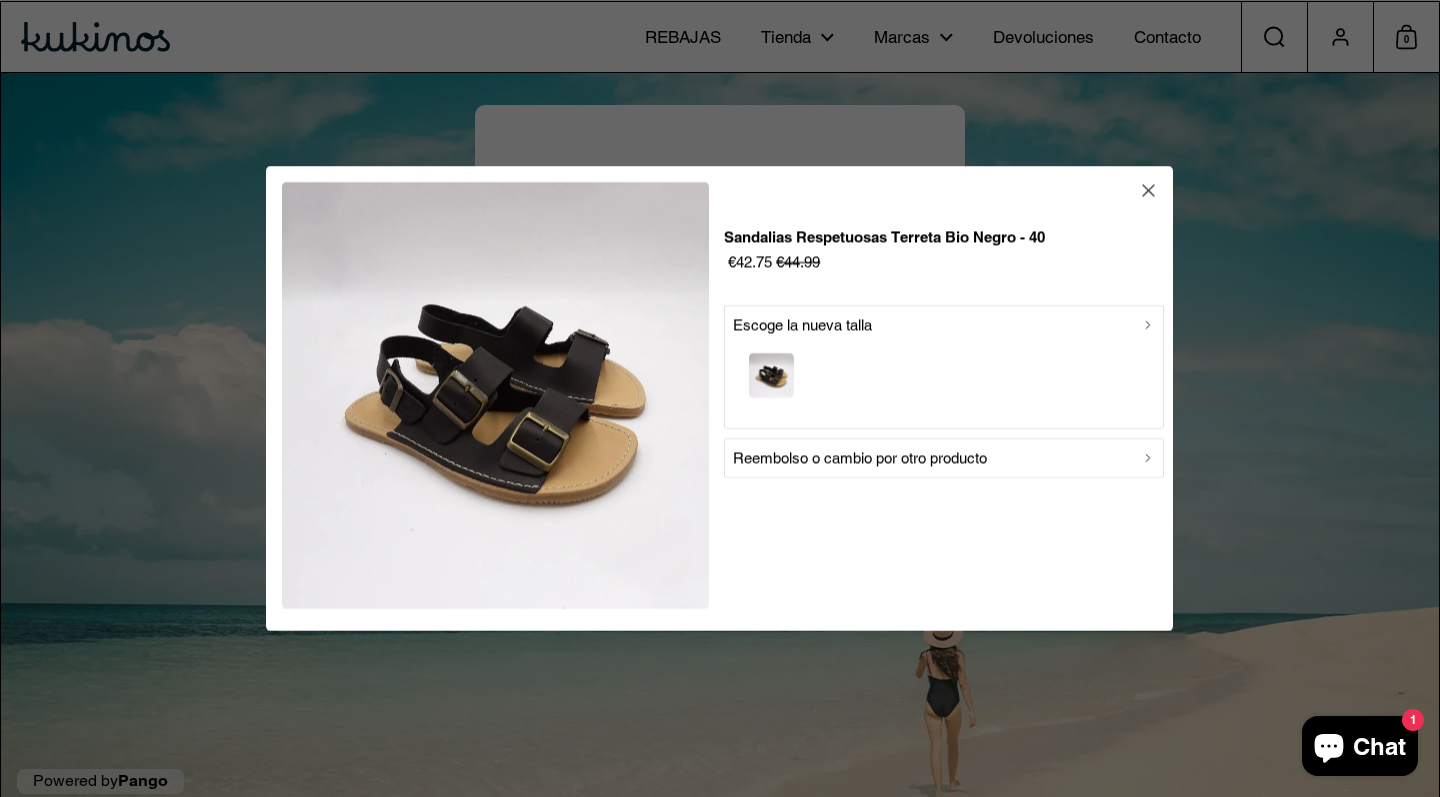 click on "Reembolso o cambio por otro producto" at bounding box center (860, 458) 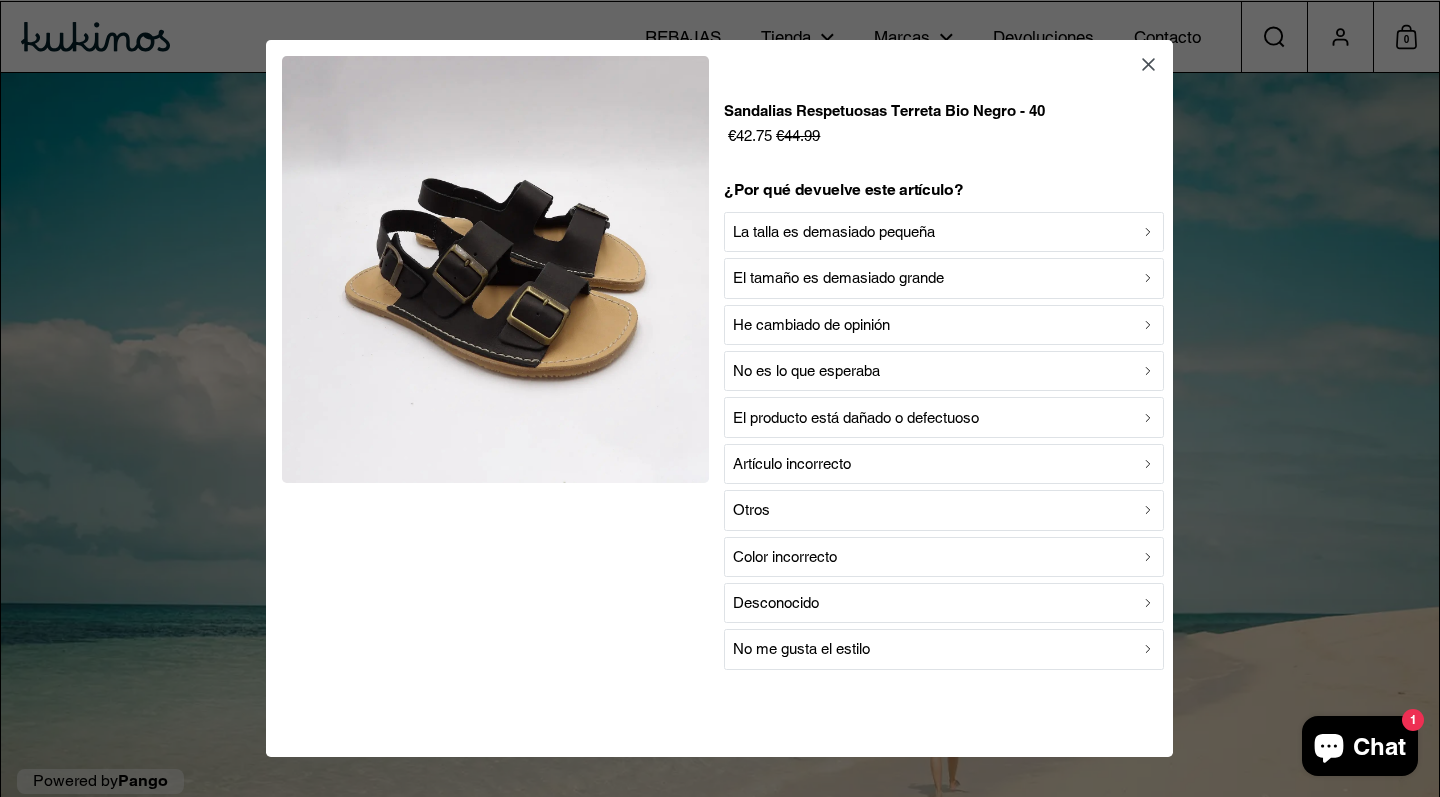 click on "La talla es demasiado pequeña" at bounding box center (834, 232) 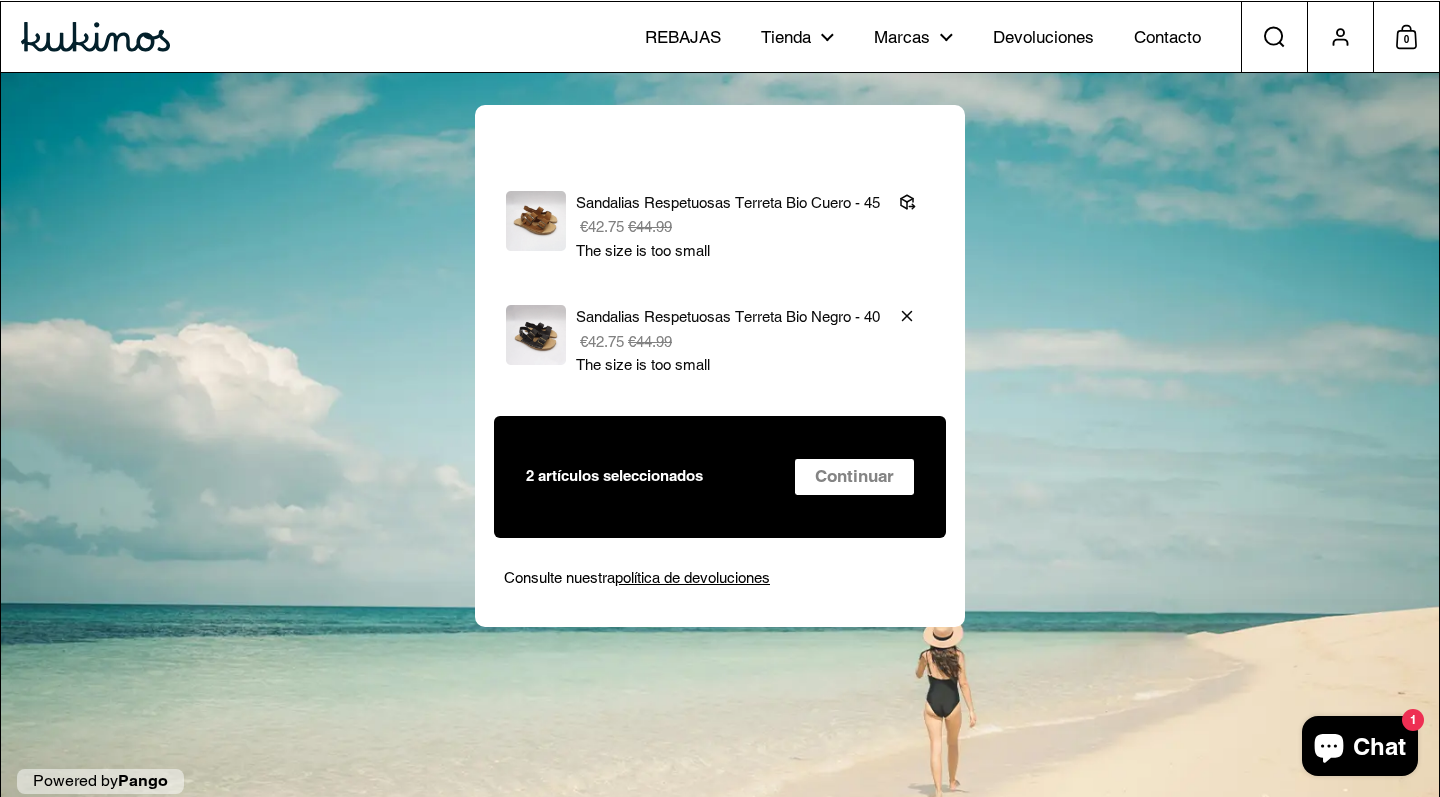 click on "Sandalias Respetuosas Terreta Bio Negro - 40" at bounding box center [728, 317] 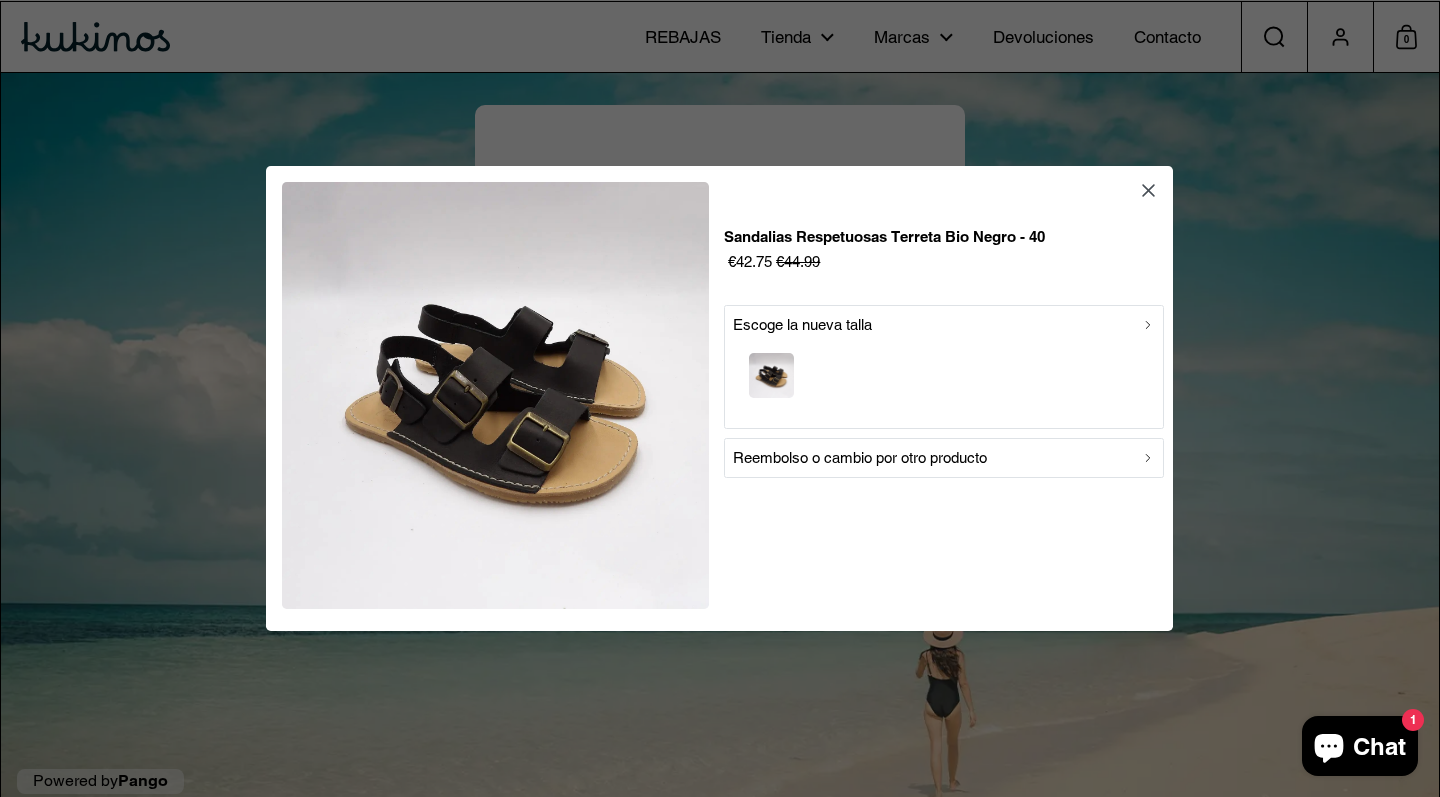click at bounding box center [944, 378] 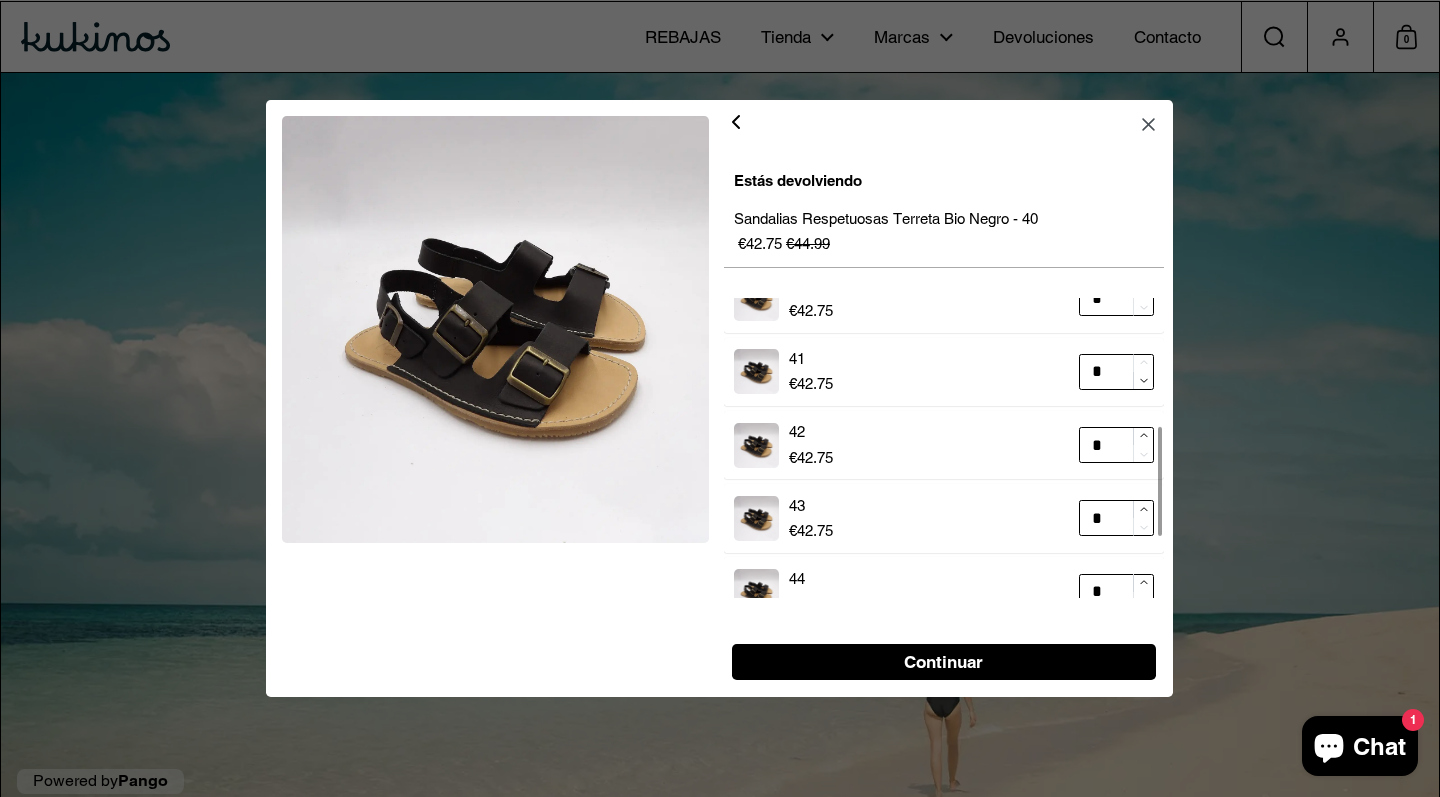 scroll, scrollTop: 351, scrollLeft: 0, axis: vertical 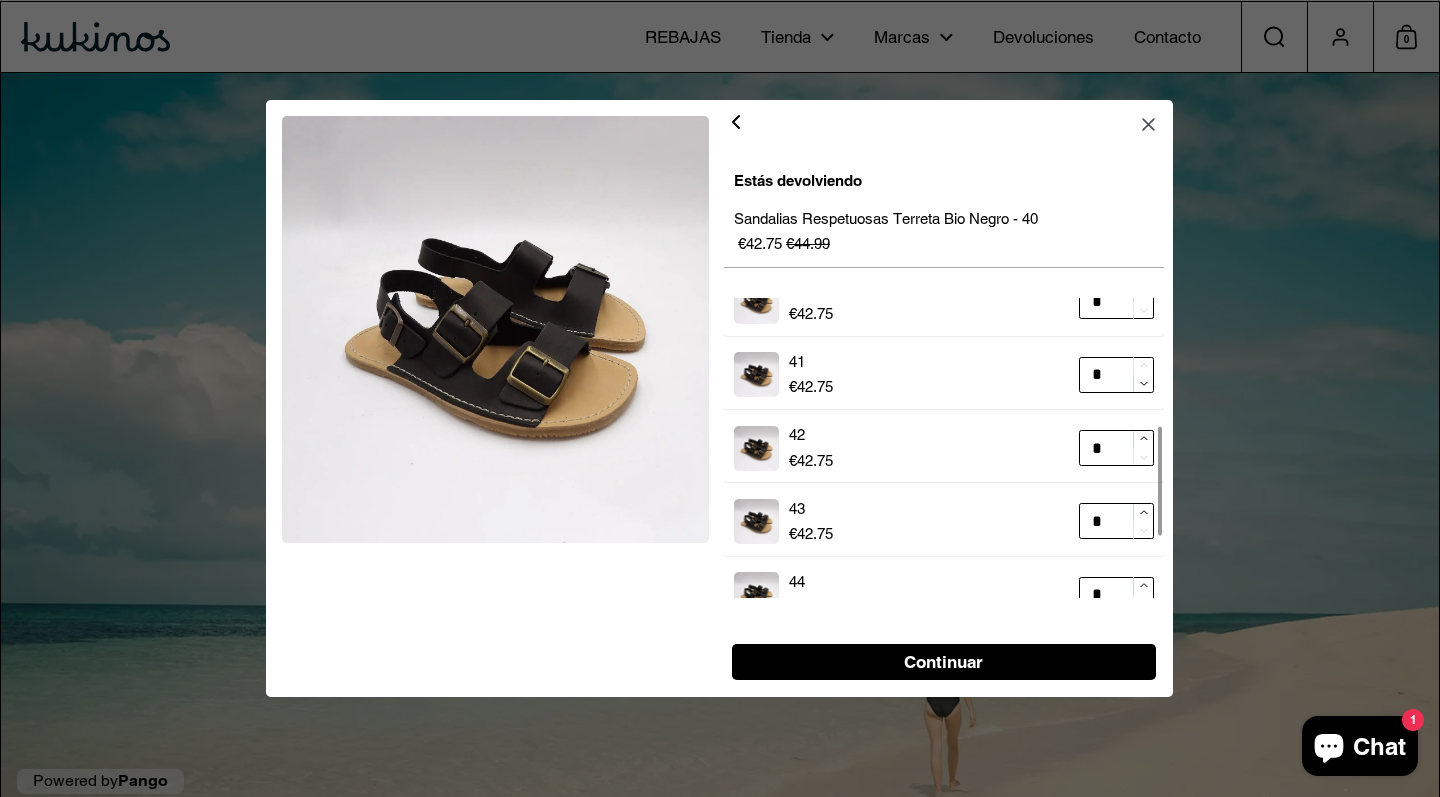 click on "Continuar" at bounding box center [944, 662] 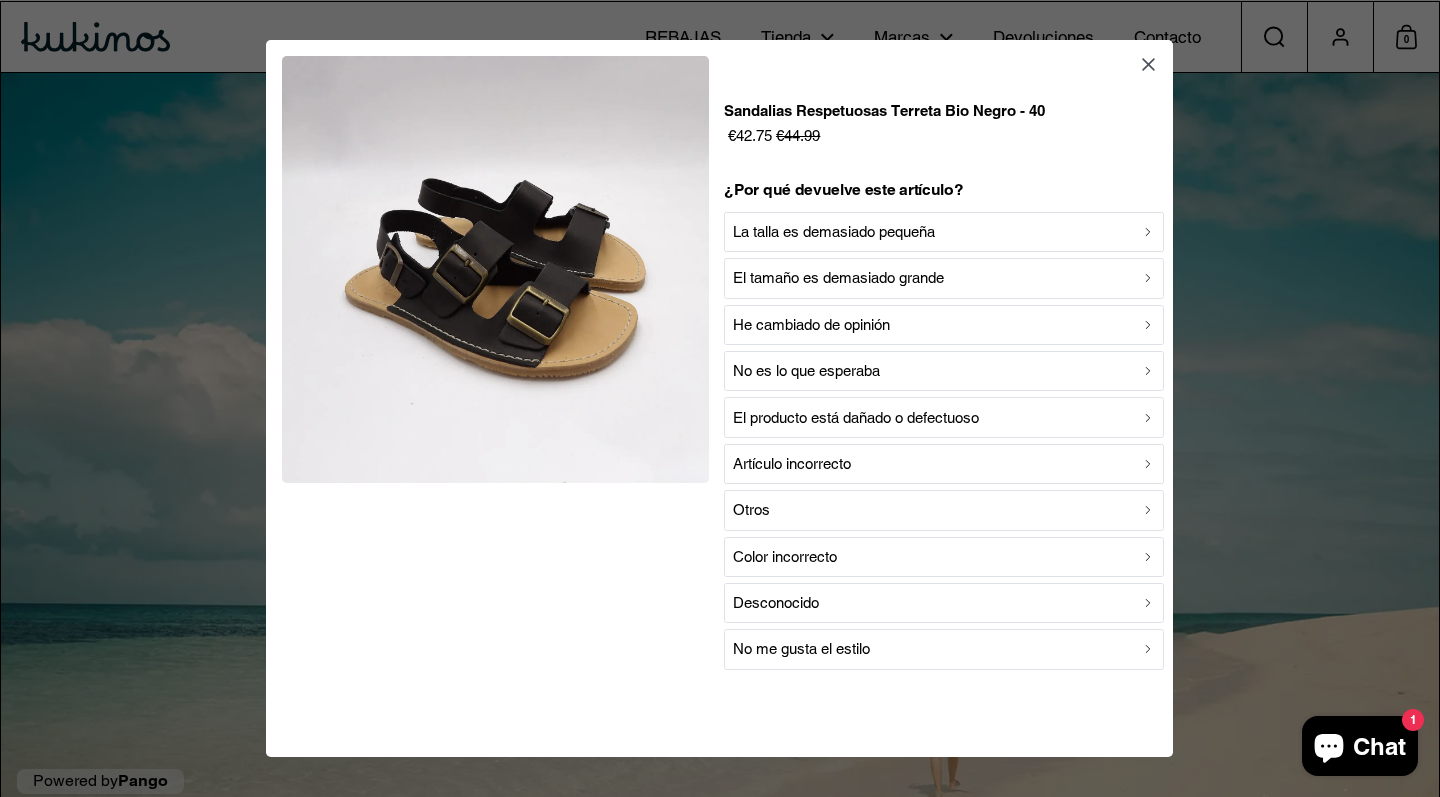click on "La talla es demasiado pequeña" at bounding box center [834, 232] 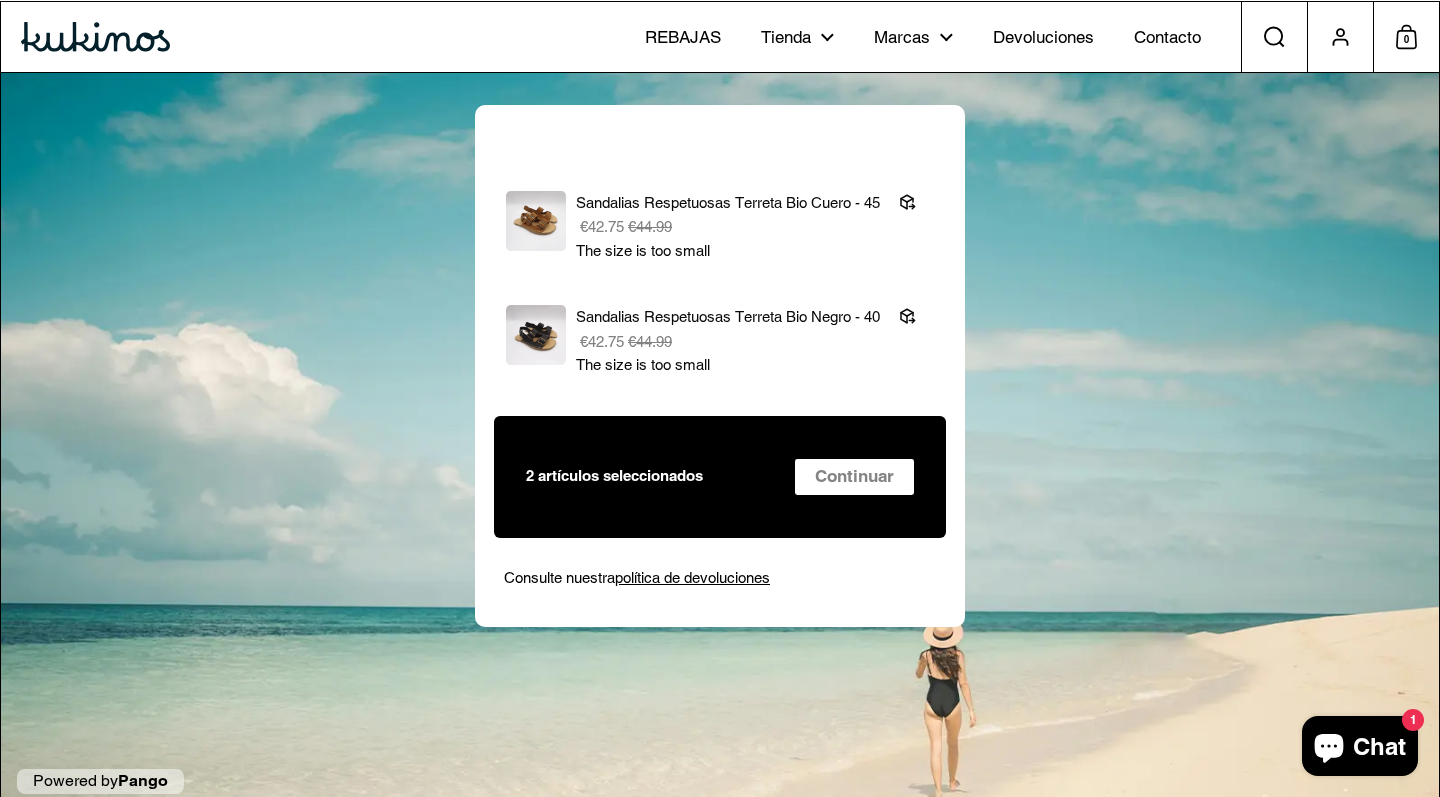 click on "Continuar" at bounding box center (854, 477) 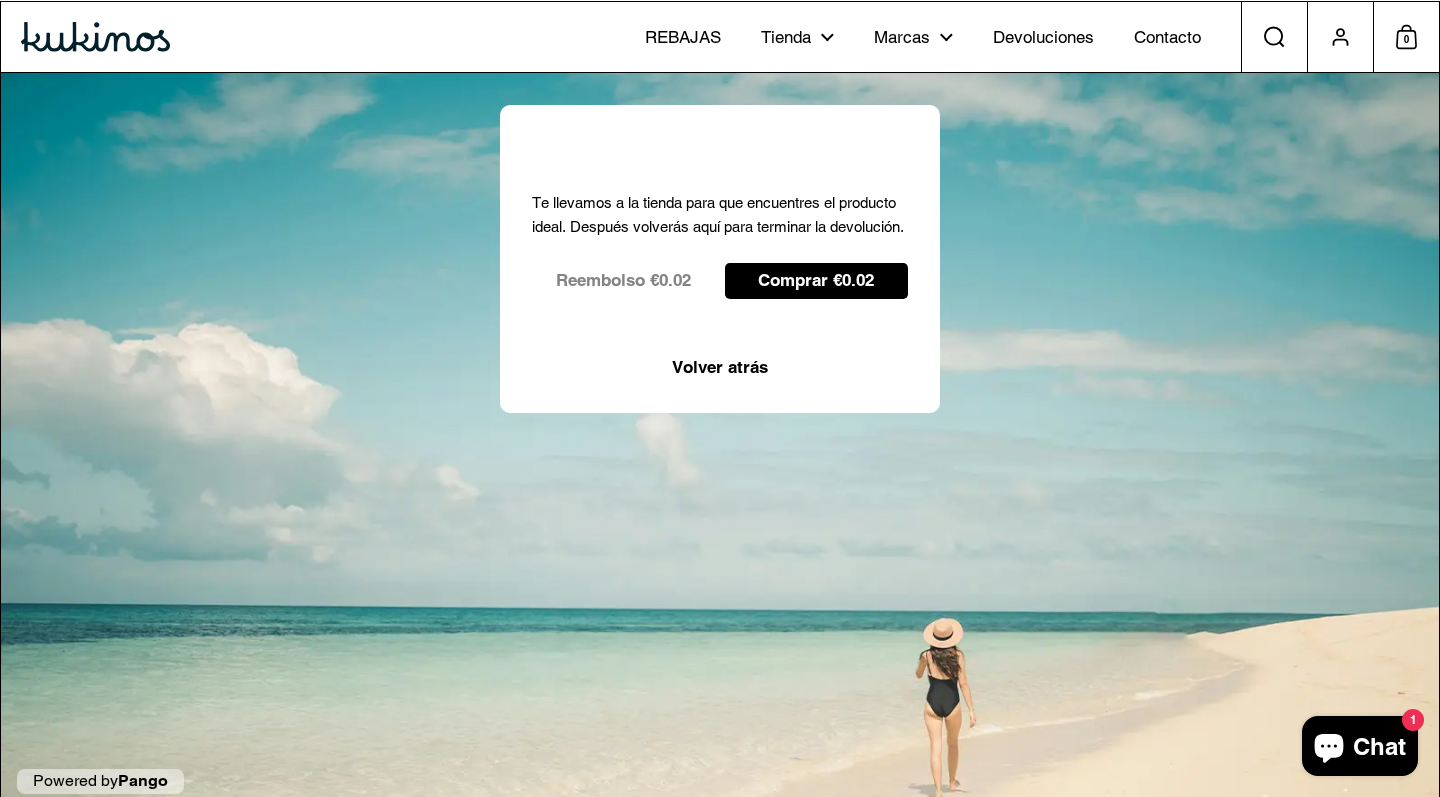 click on "Reembolso   €0.02" at bounding box center [623, 281] 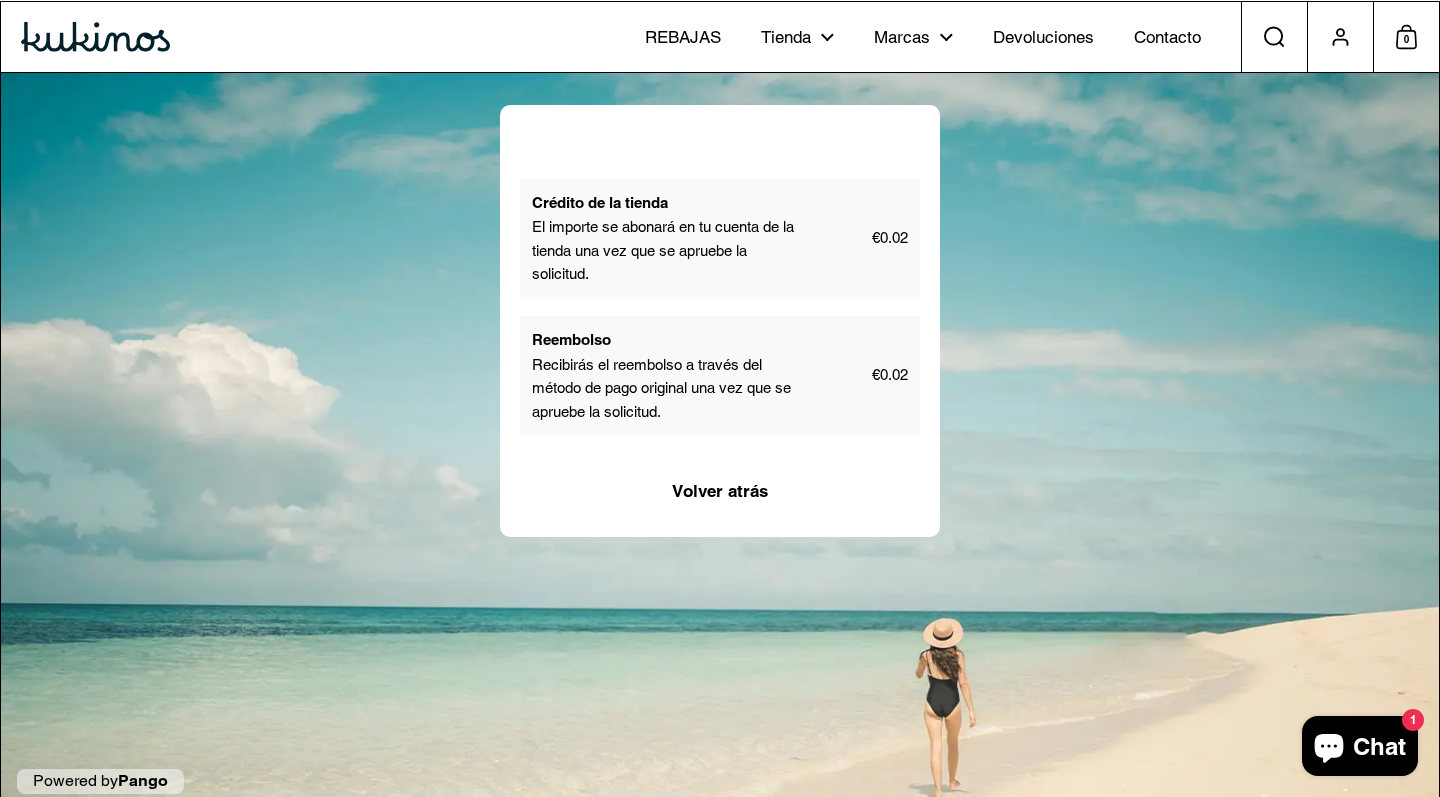 scroll, scrollTop: 0, scrollLeft: 0, axis: both 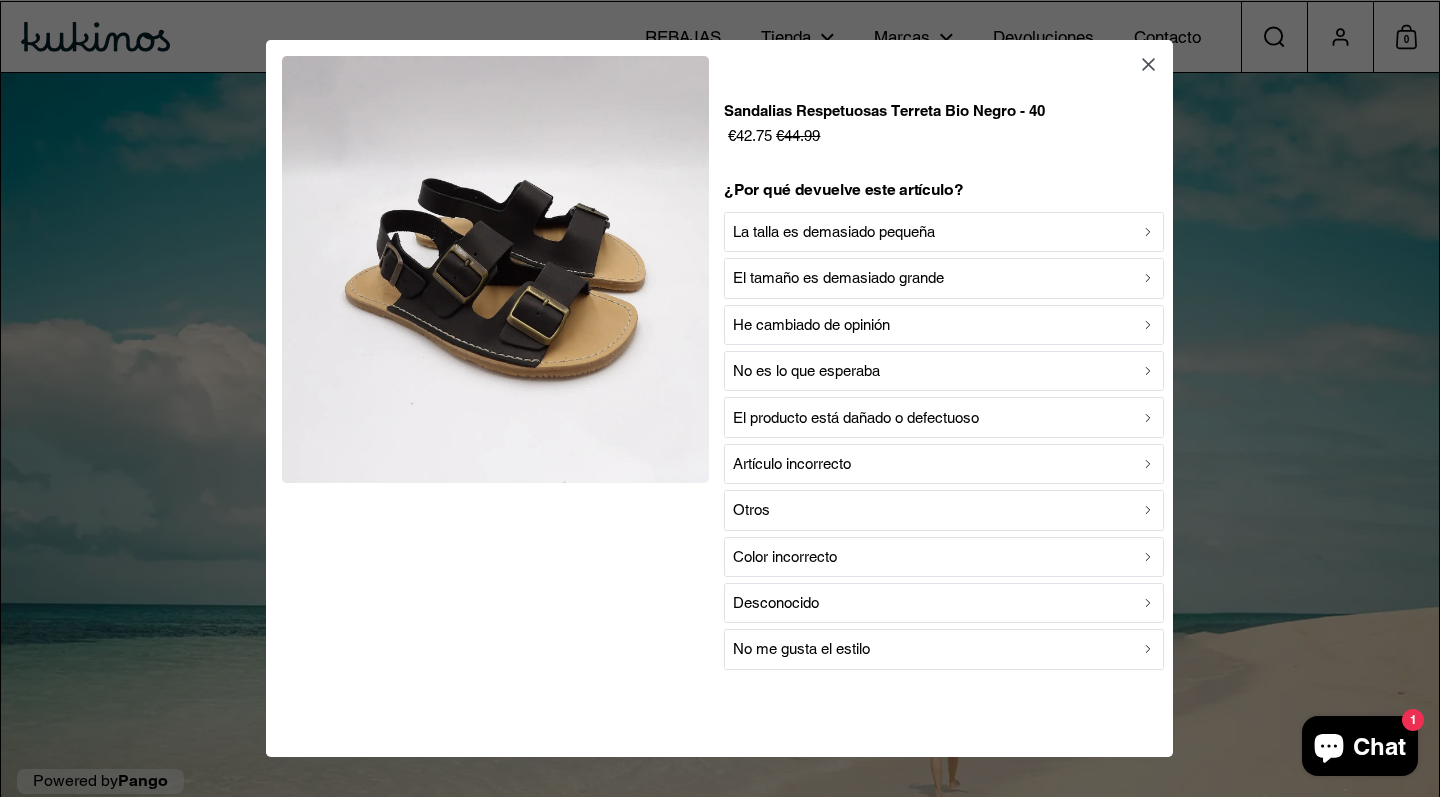 click 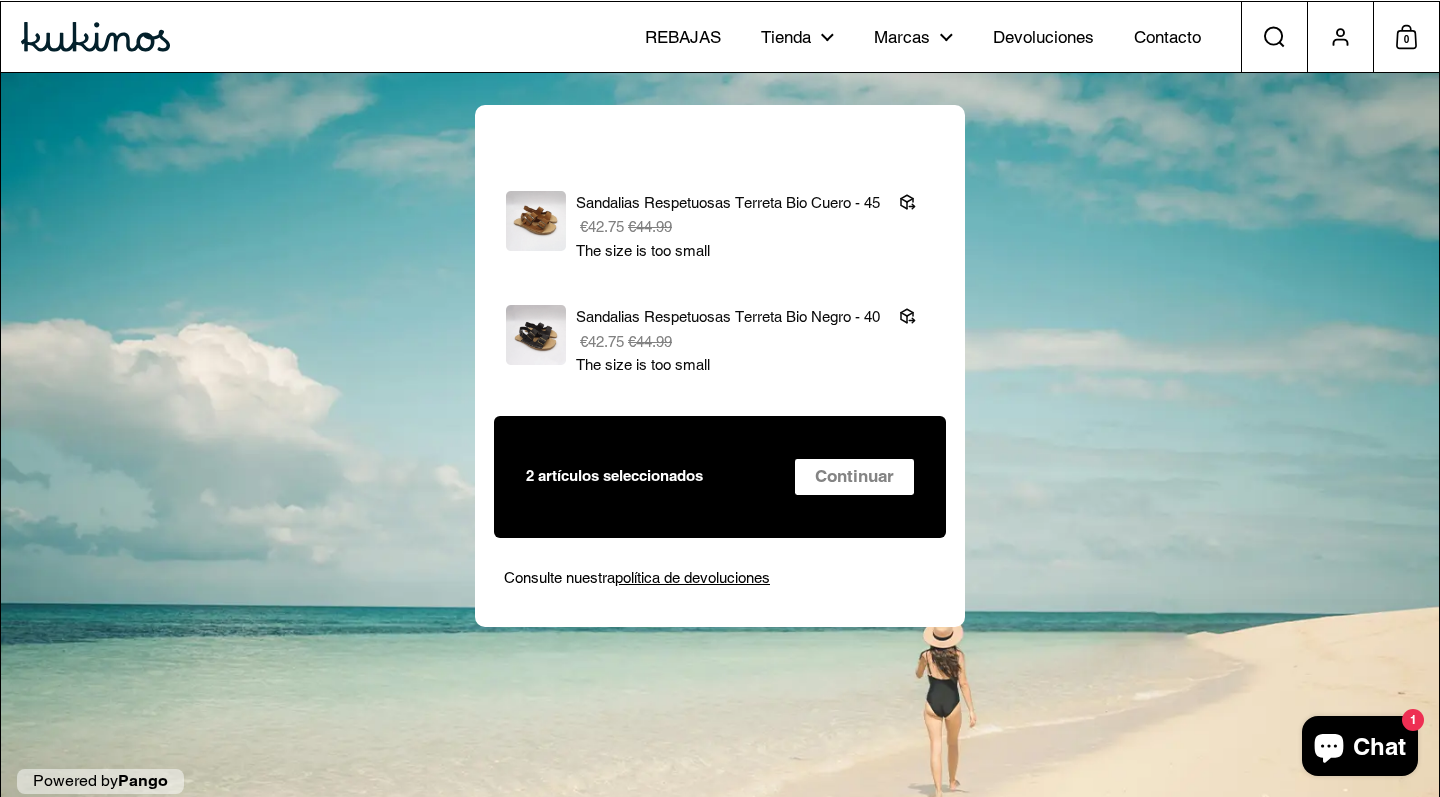 click on "Elija los productos que desea devolver o cambiar Sandalias Respetuosas Terreta Bio Cuero - 45   €42.75   €44.99 The size is too small Sandalias Respetuosas Terreta Bio Negro - 40   €42.75   €44.99 The size is too small 2   artículos seleccionados Continuar Consulte nuestra  política de devoluciones
Powered by  Pango" at bounding box center (720, 451) 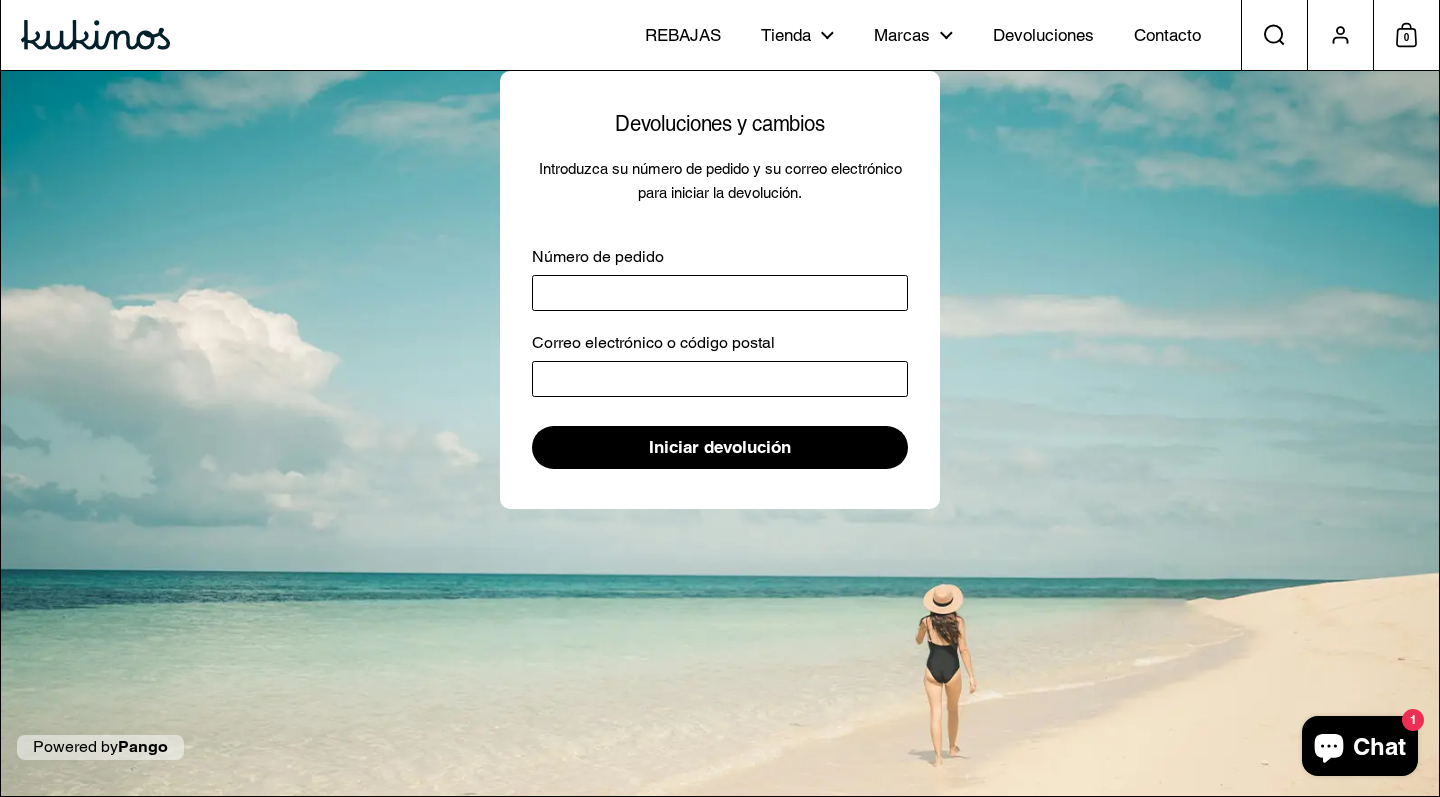 scroll, scrollTop: 34, scrollLeft: 0, axis: vertical 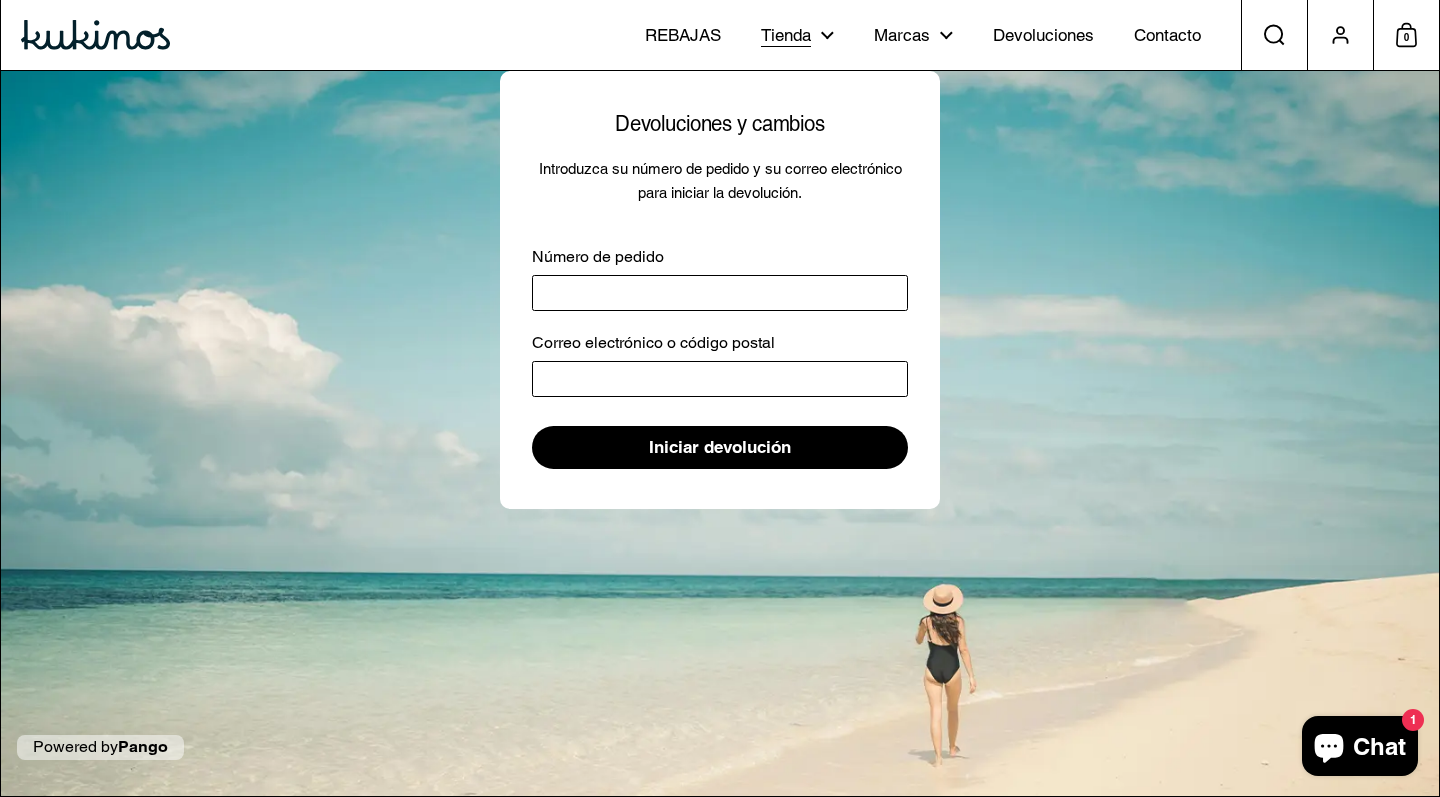 click on "Tienda" at bounding box center (786, 36) 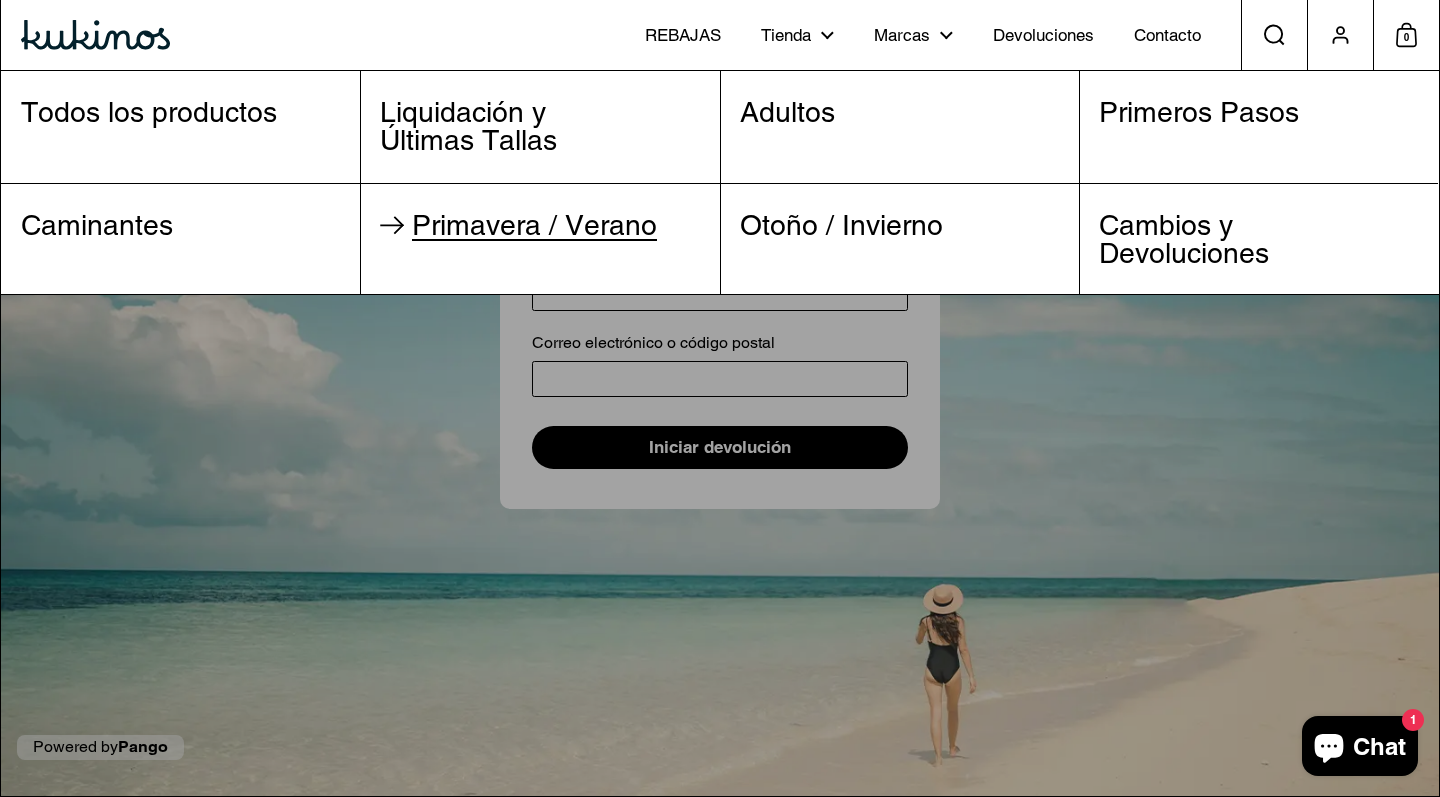 click on "Primavera / Verano" at bounding box center (529, 225) 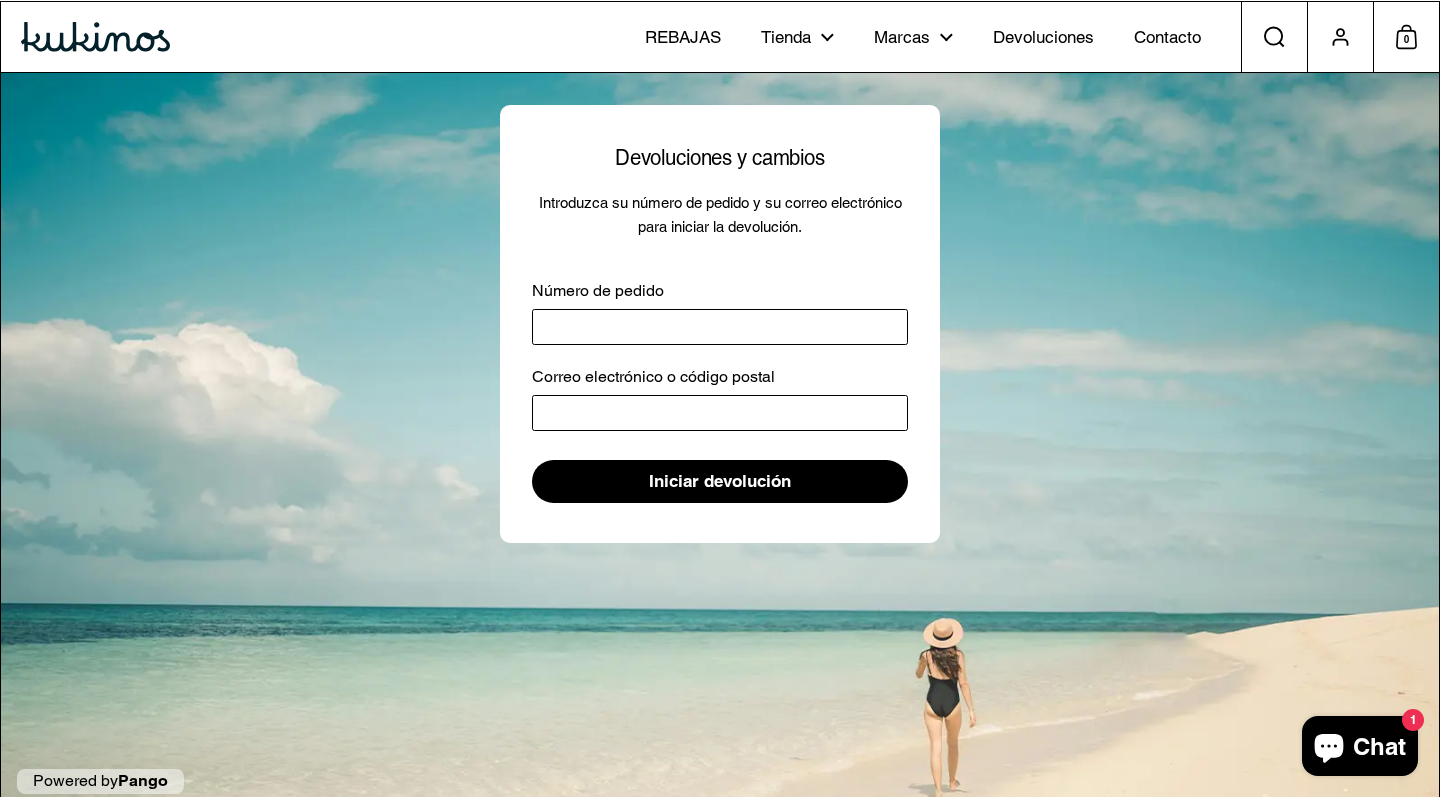 scroll, scrollTop: 0, scrollLeft: 0, axis: both 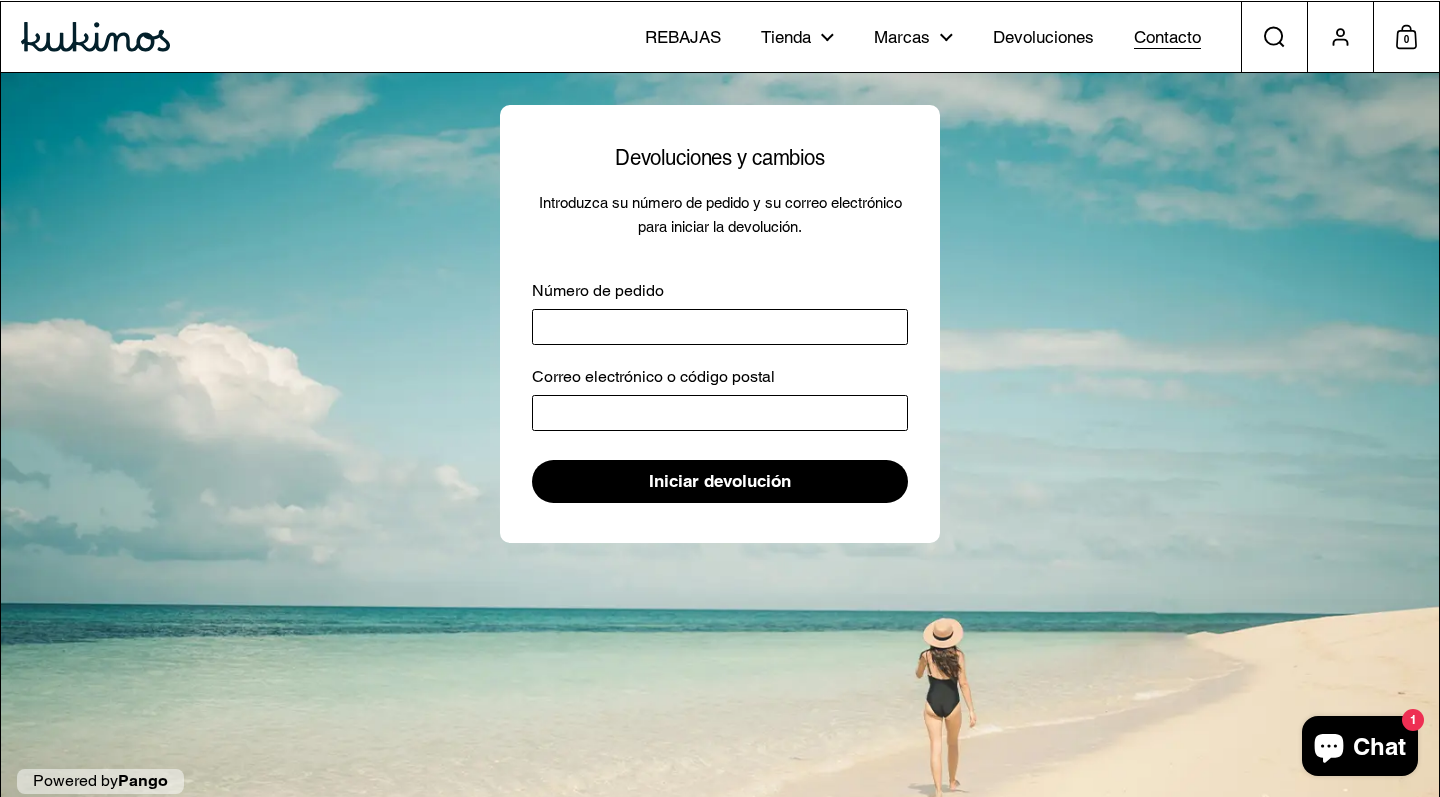 click on "Contacto" at bounding box center (1167, 38) 